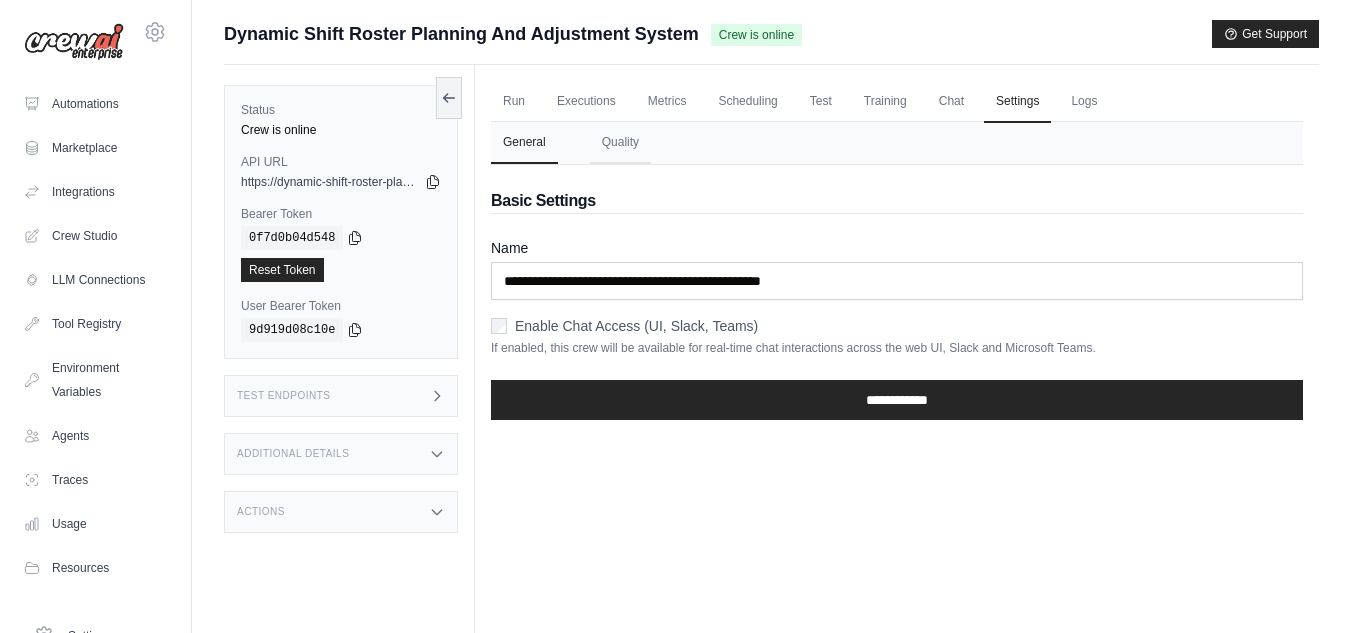 scroll, scrollTop: 0, scrollLeft: 0, axis: both 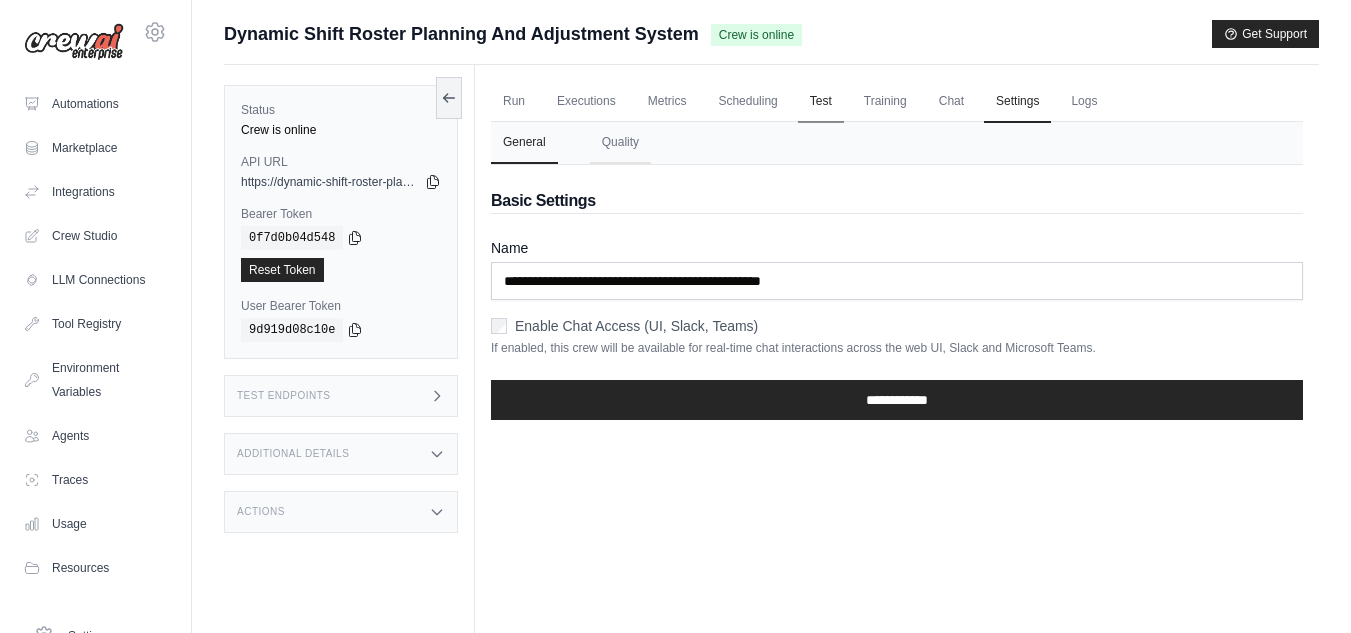 click on "Test" at bounding box center [821, 102] 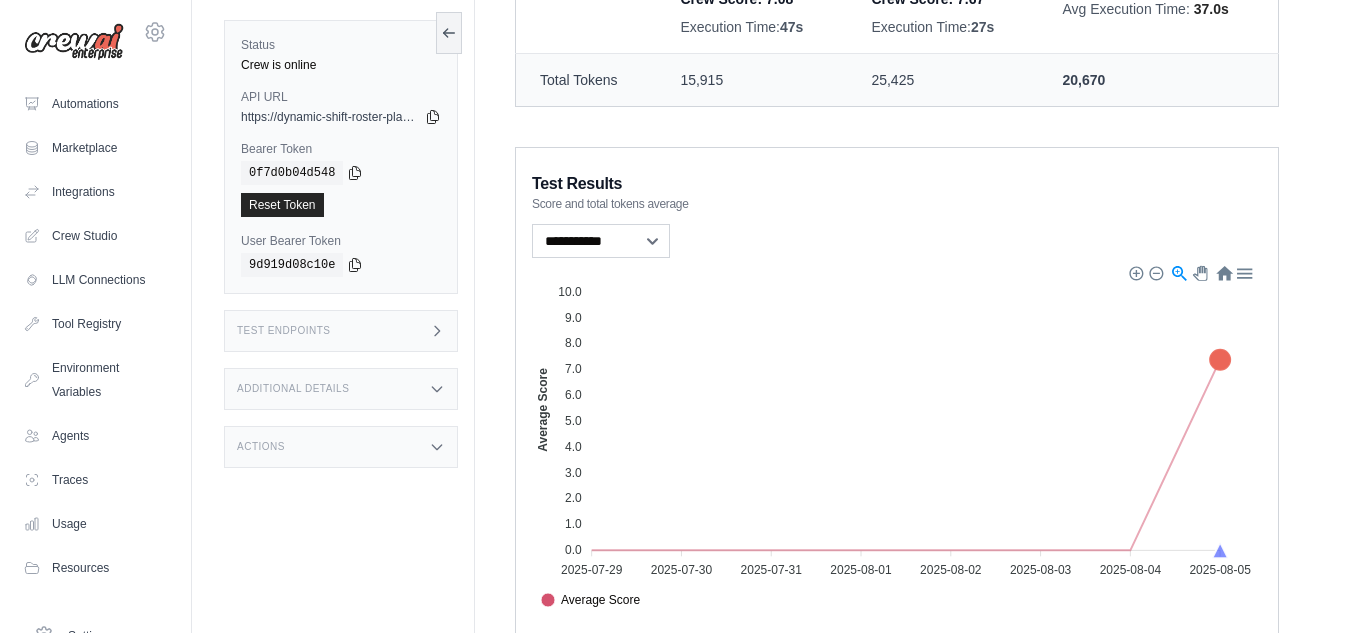 scroll, scrollTop: 789, scrollLeft: 0, axis: vertical 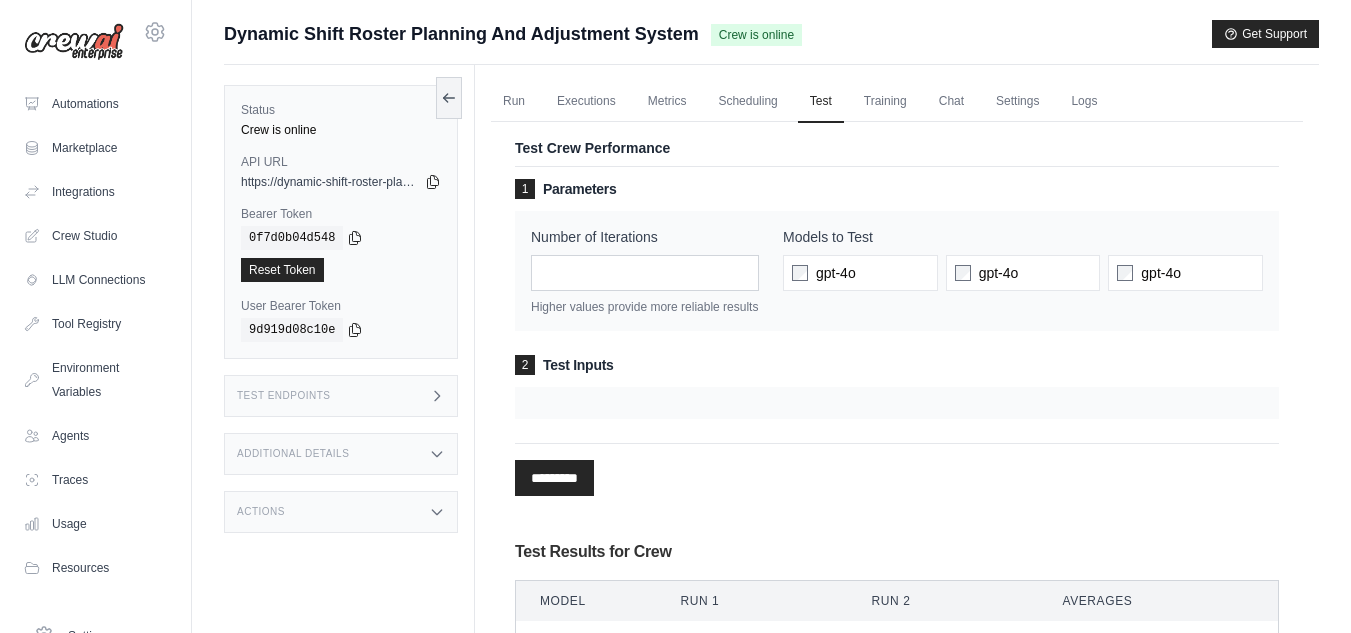 click at bounding box center (897, 403) 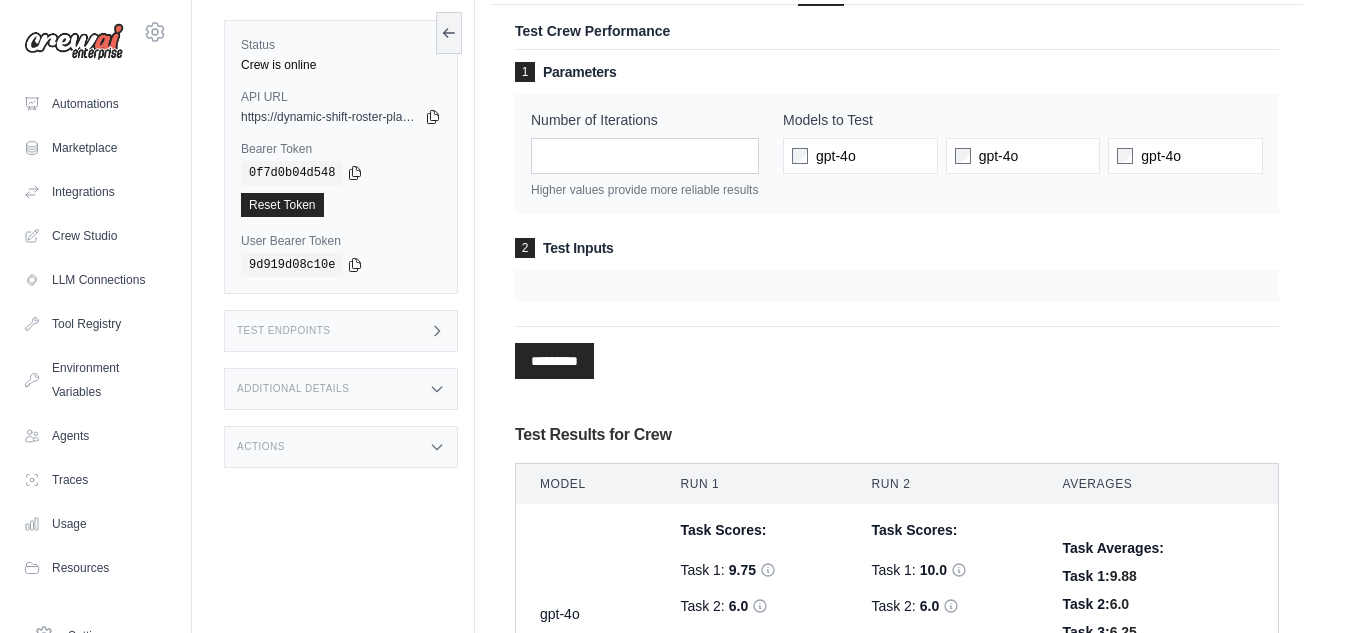 scroll, scrollTop: 0, scrollLeft: 0, axis: both 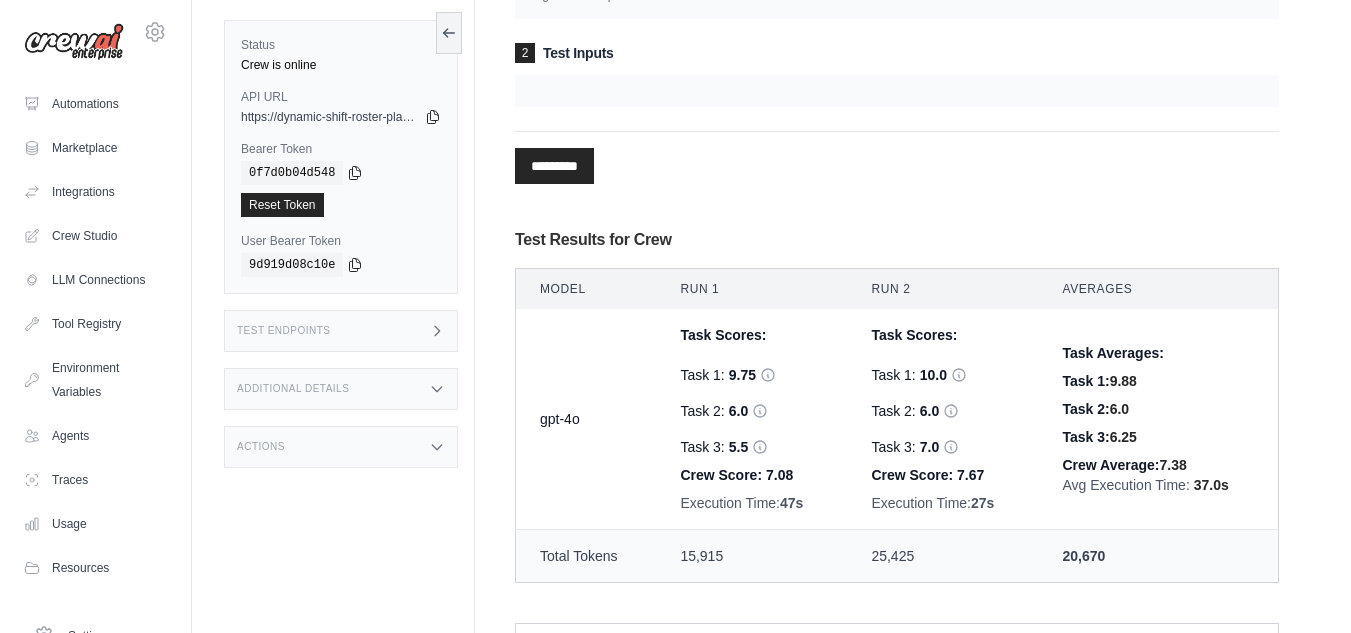 click at bounding box center [897, 91] 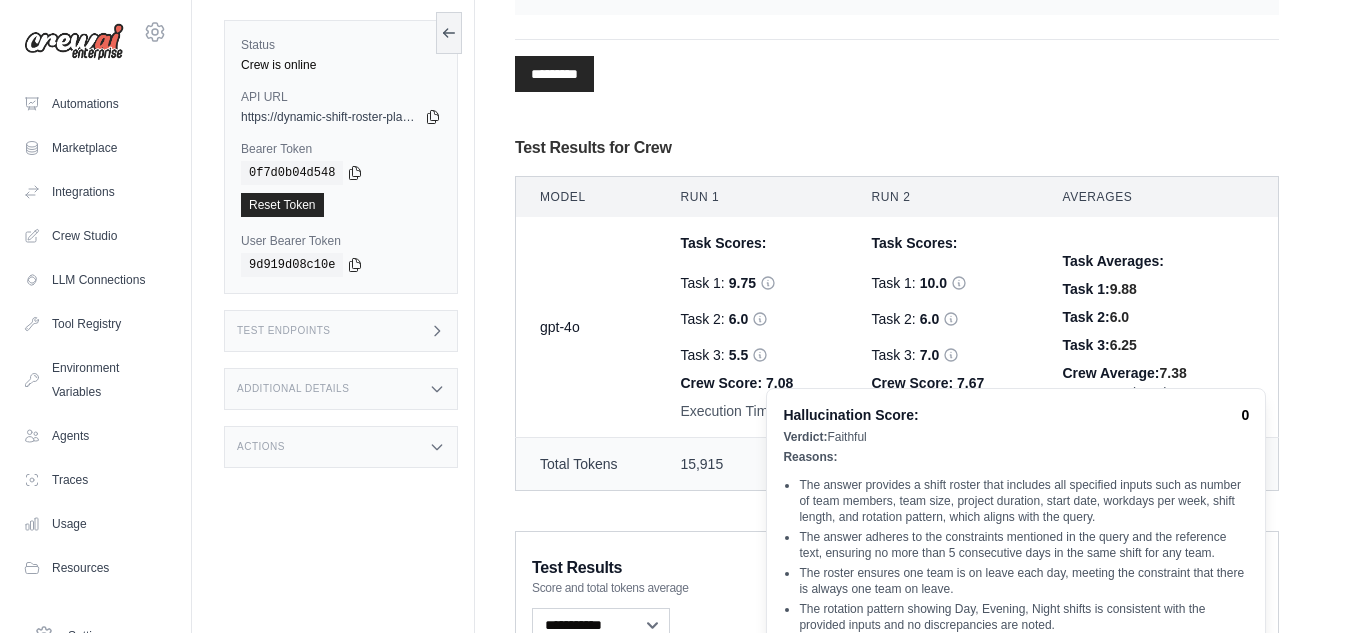 scroll, scrollTop: 405, scrollLeft: 0, axis: vertical 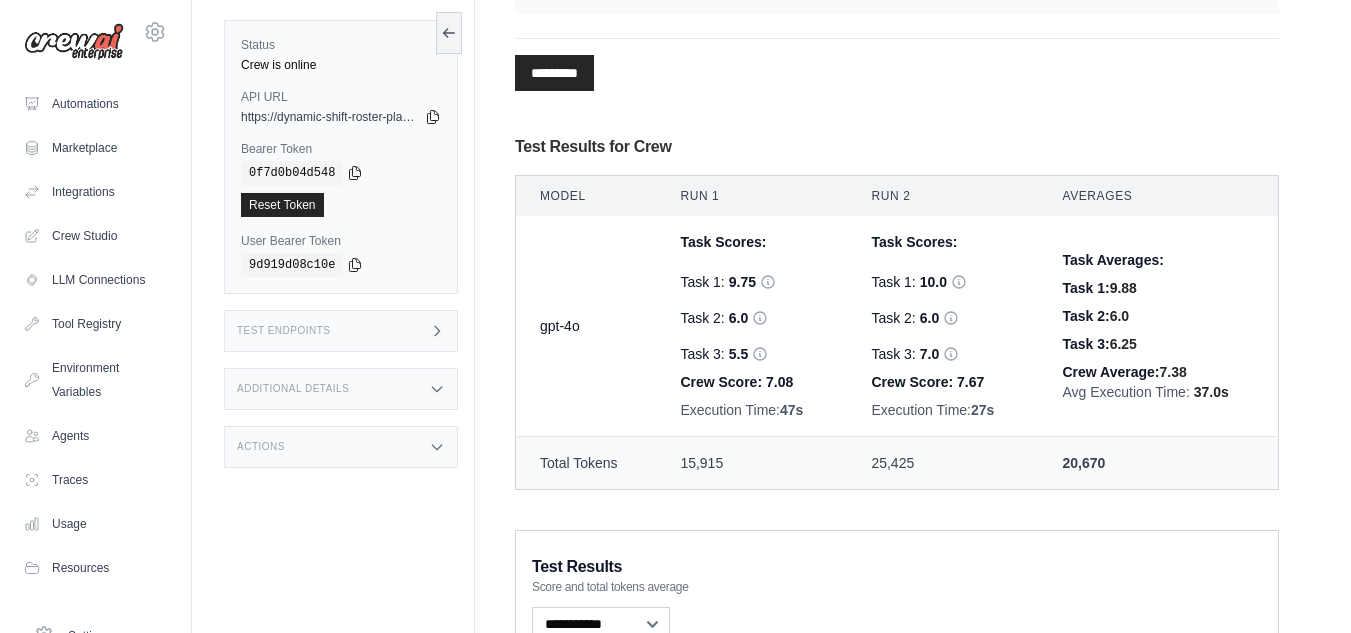 click on "Test Results for
Crew" at bounding box center [897, 147] 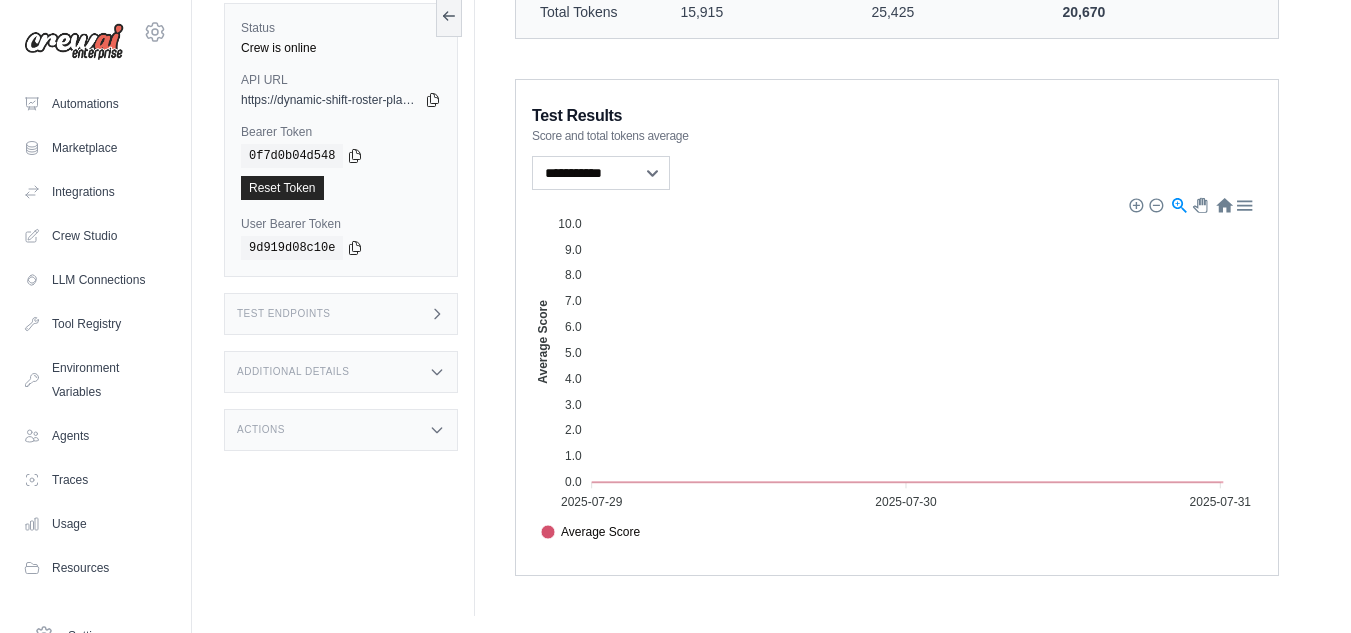 scroll, scrollTop: 857, scrollLeft: 0, axis: vertical 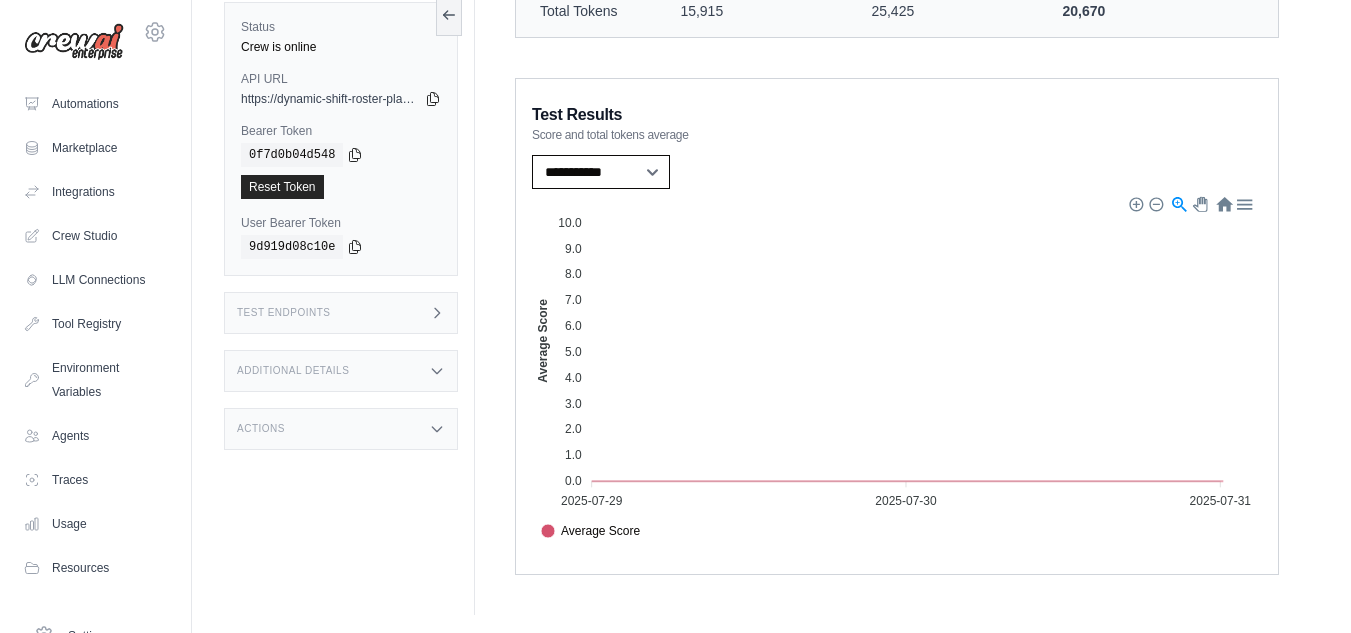 click on "**********" at bounding box center [601, 172] 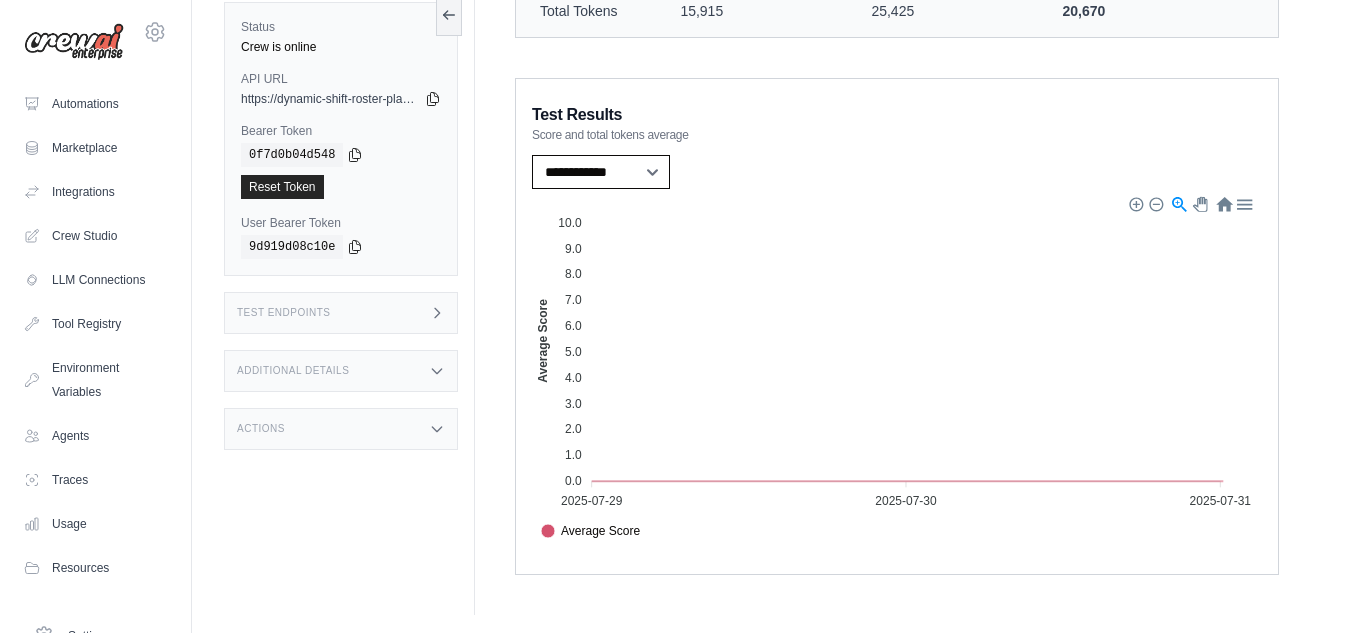 click on "**********" at bounding box center (601, 172) 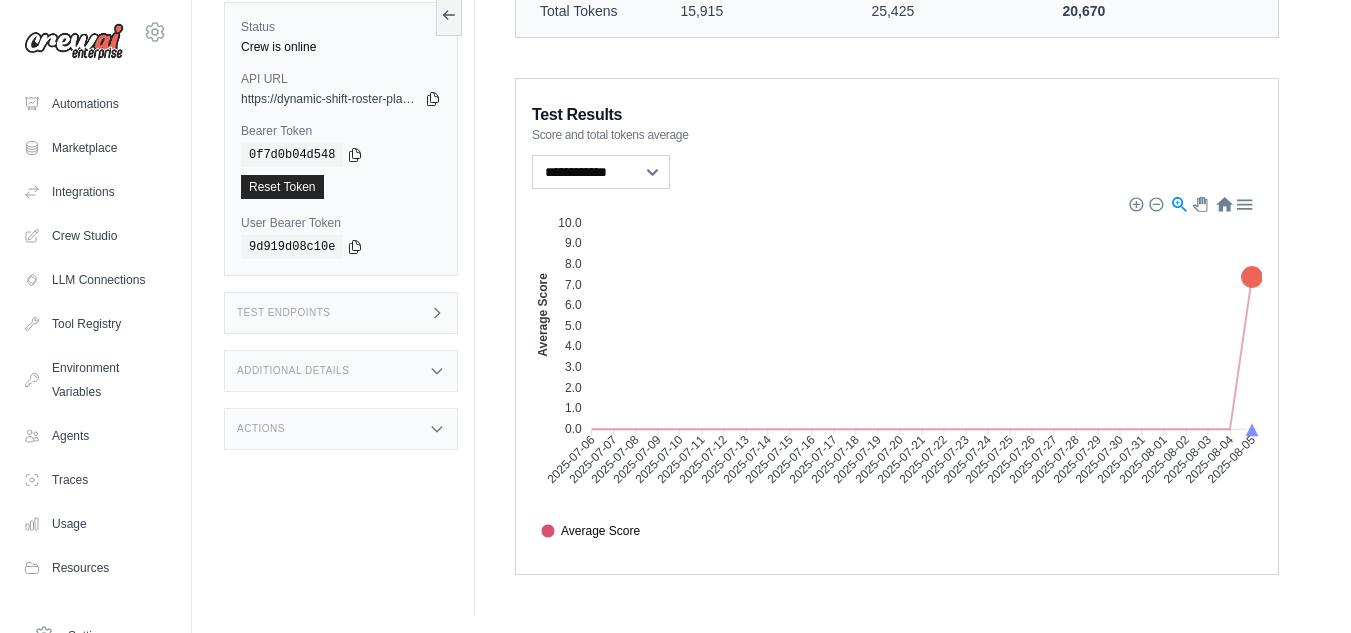 click on "**********" at bounding box center (897, 172) 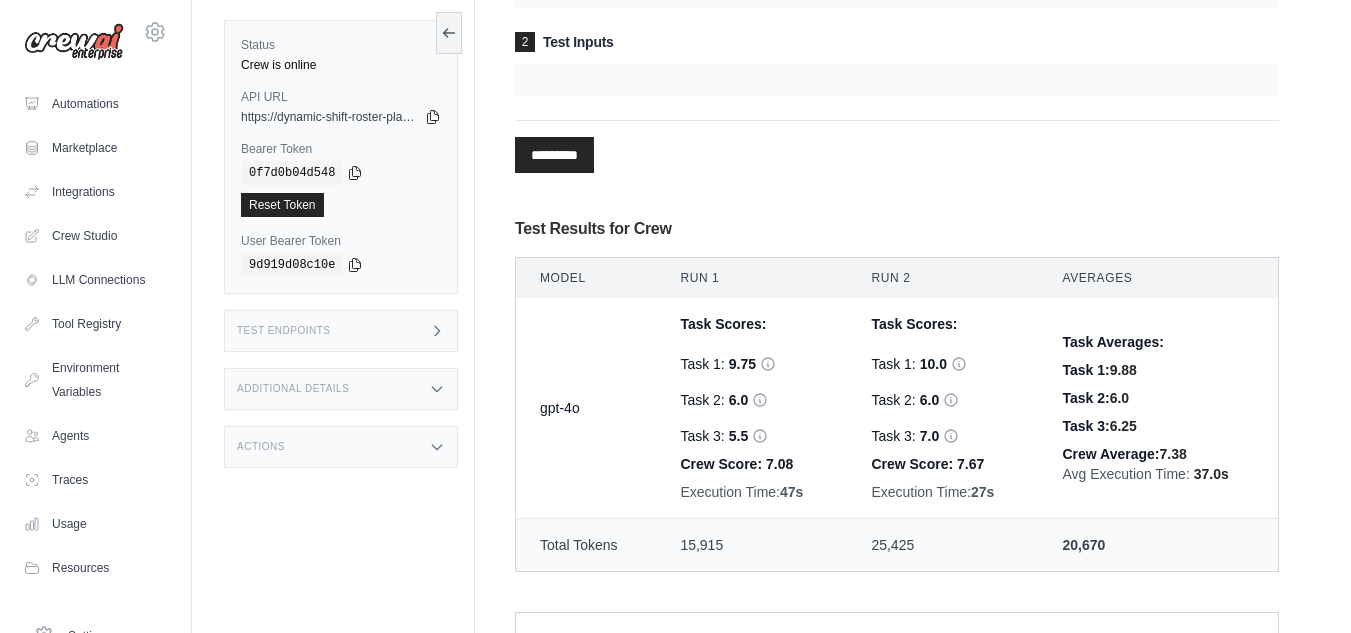 scroll, scrollTop: 0, scrollLeft: 0, axis: both 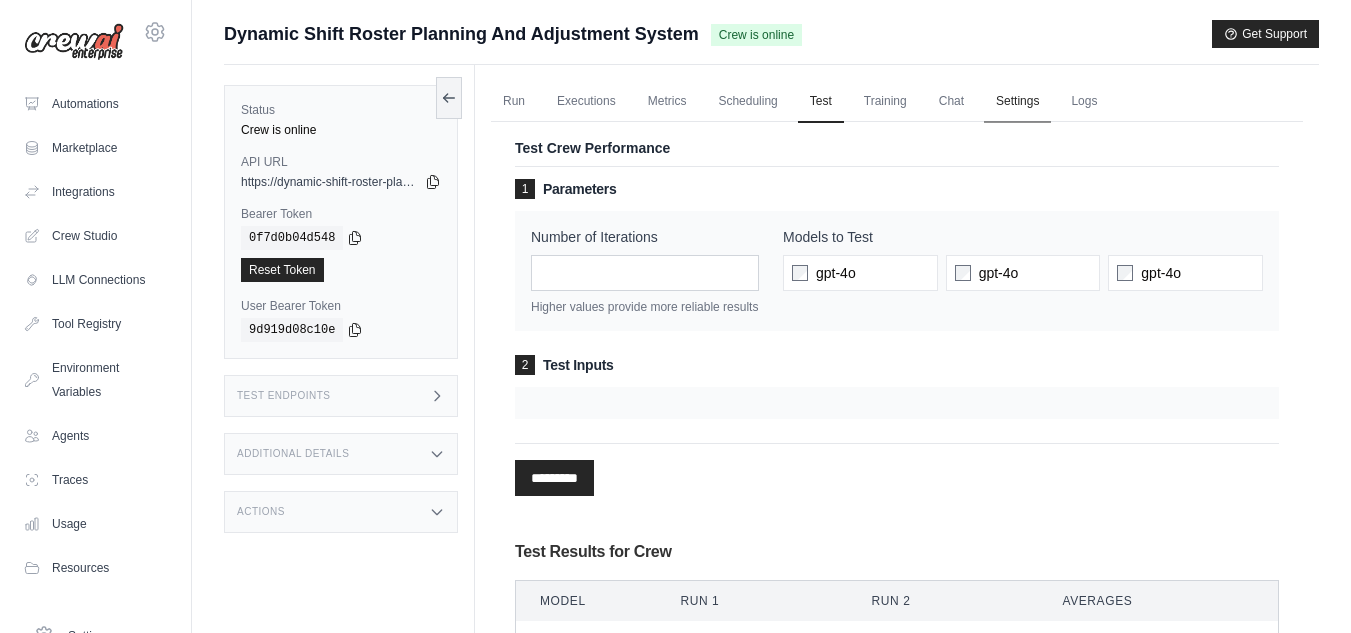 click on "Settings" at bounding box center [1017, 102] 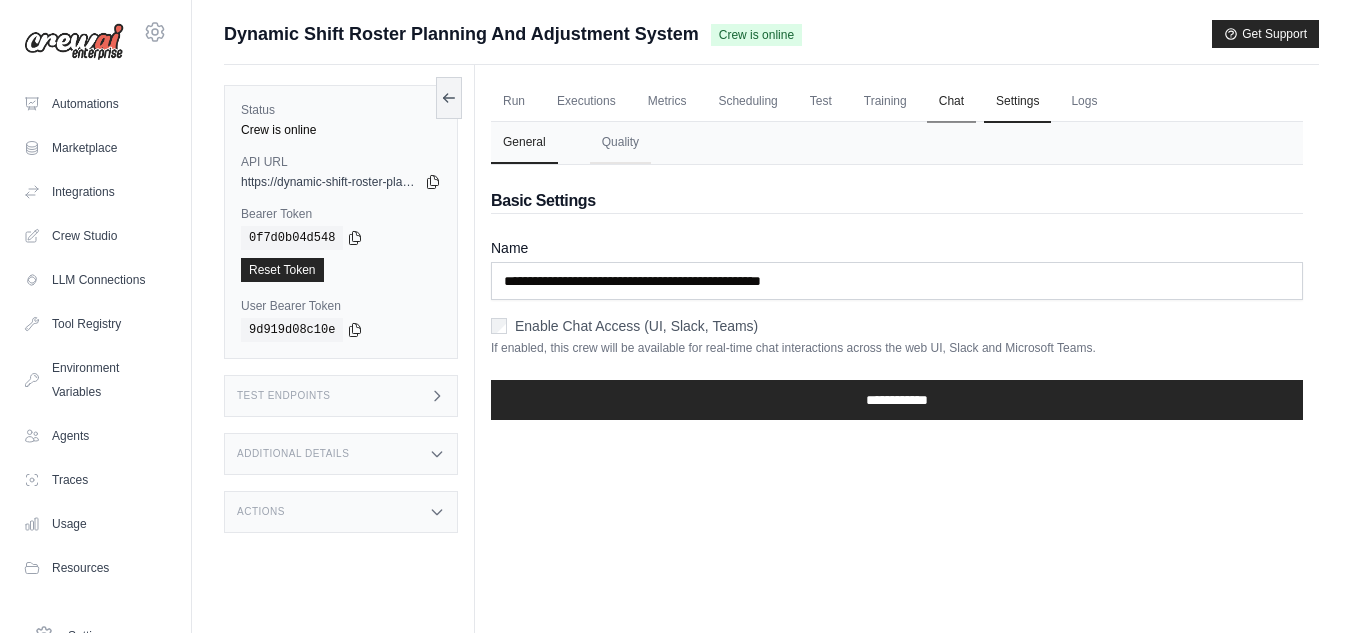 click on "Chat" at bounding box center (951, 102) 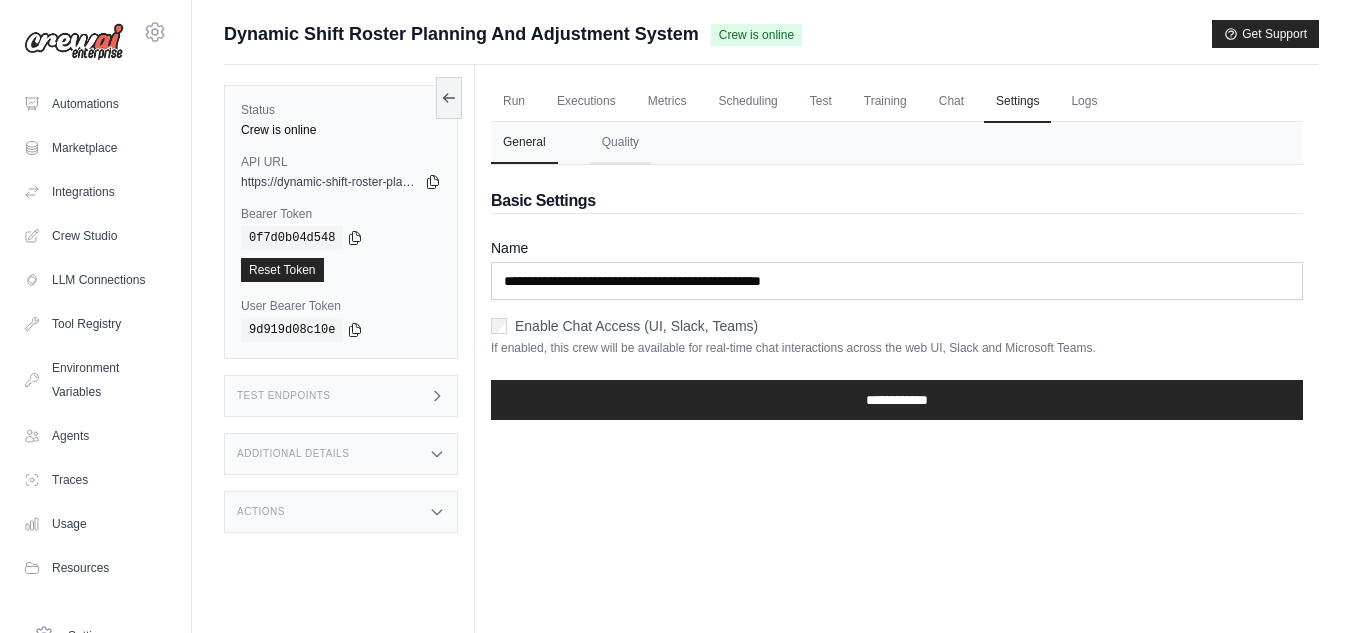 click on "Run
Executions
Metrics
Scheduling
Test
Training
Chat
Settings
Logs
0
Running
0
Pending human input
4" at bounding box center (897, 381) 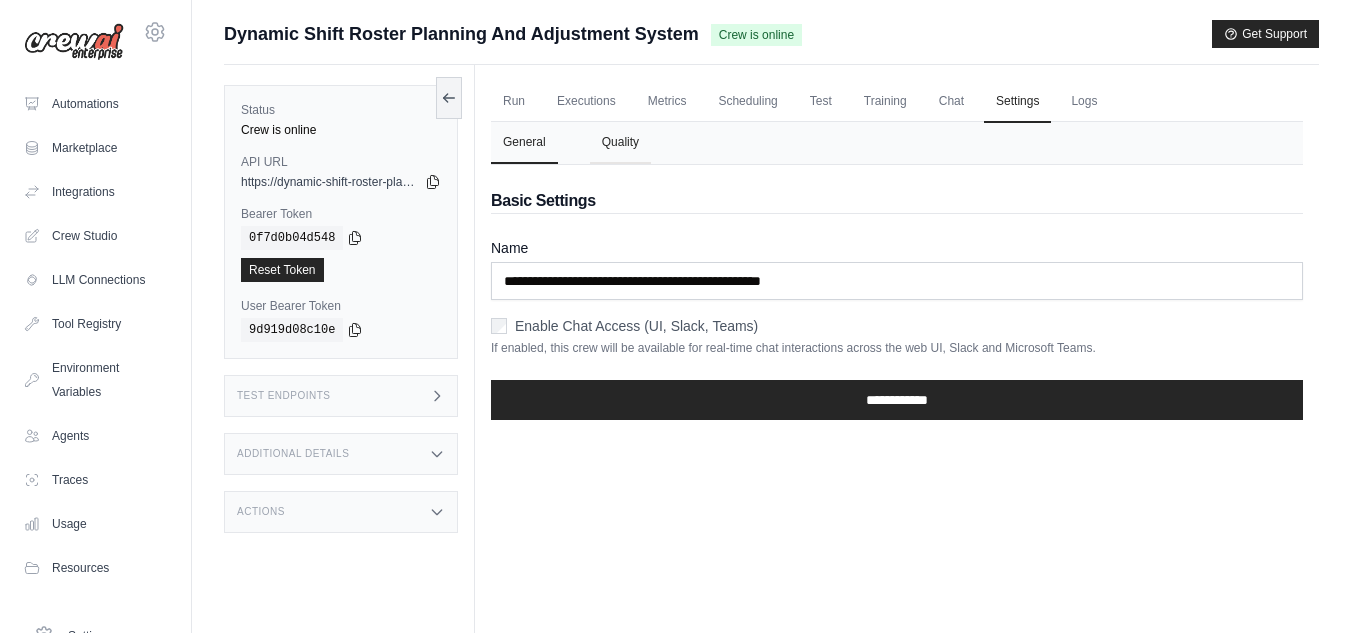 click on "Quality" at bounding box center [620, 143] 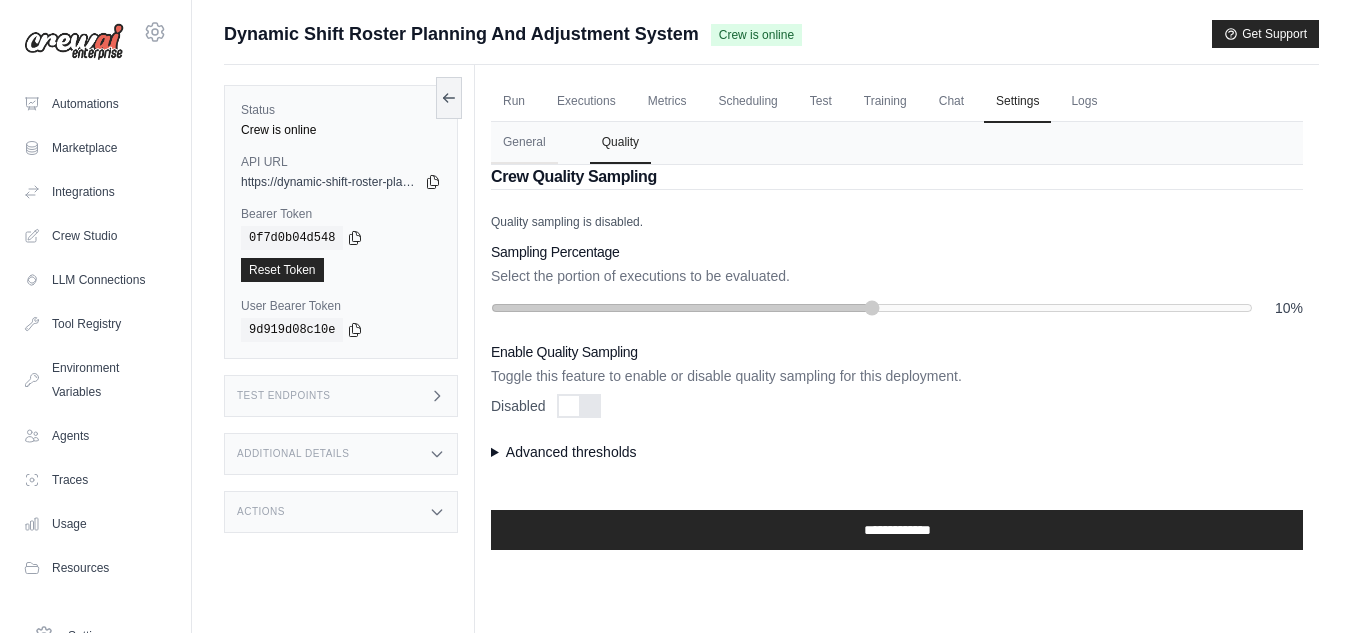 scroll, scrollTop: 85, scrollLeft: 0, axis: vertical 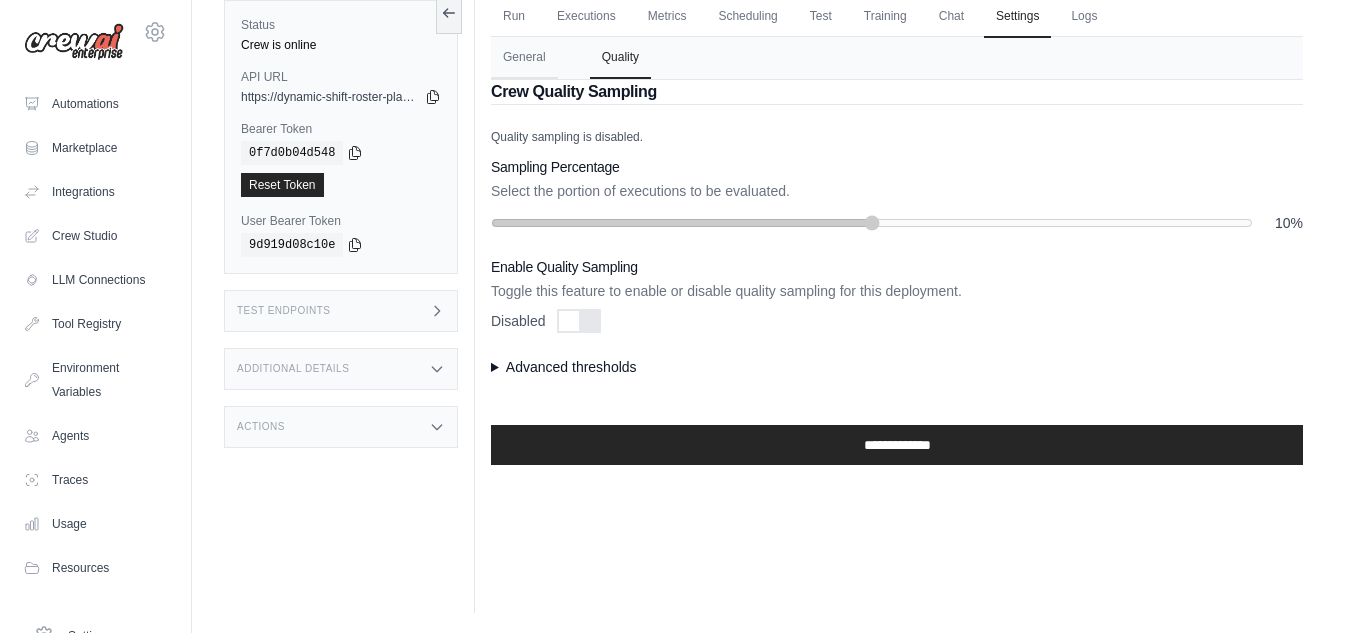click on "Advanced thresholds" at bounding box center [897, 367] 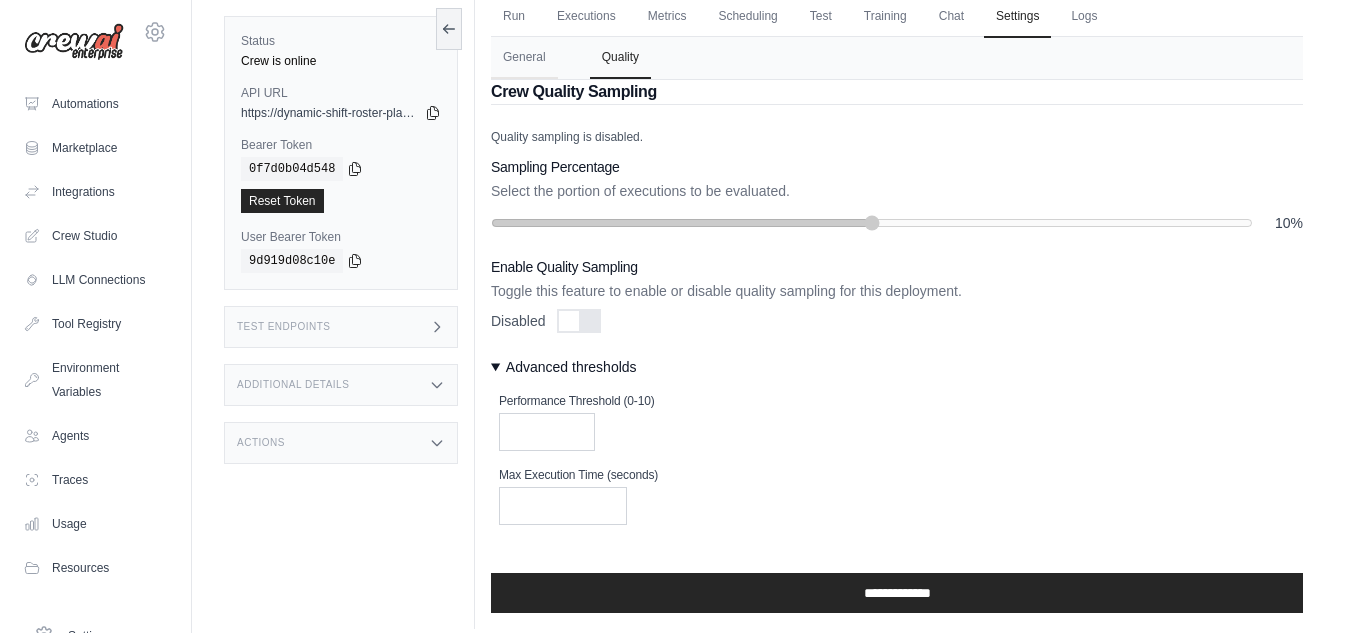 scroll, scrollTop: 0, scrollLeft: 0, axis: both 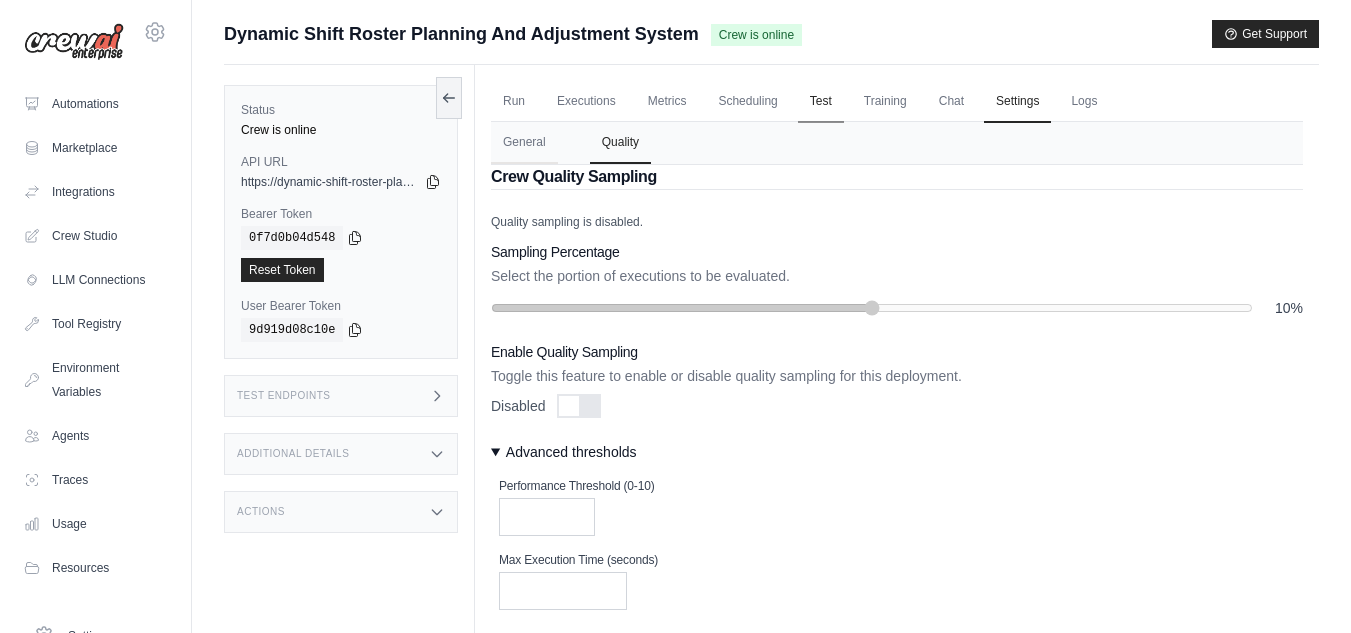 click on "Test" at bounding box center (821, 102) 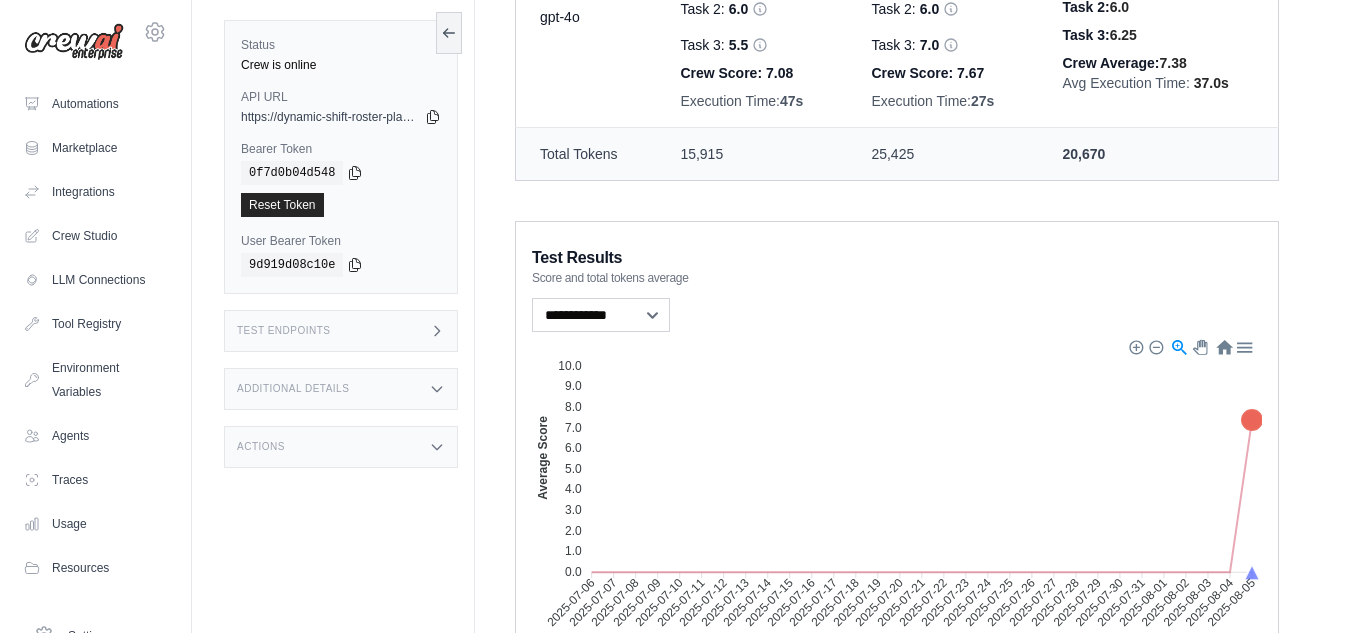 scroll, scrollTop: 715, scrollLeft: 0, axis: vertical 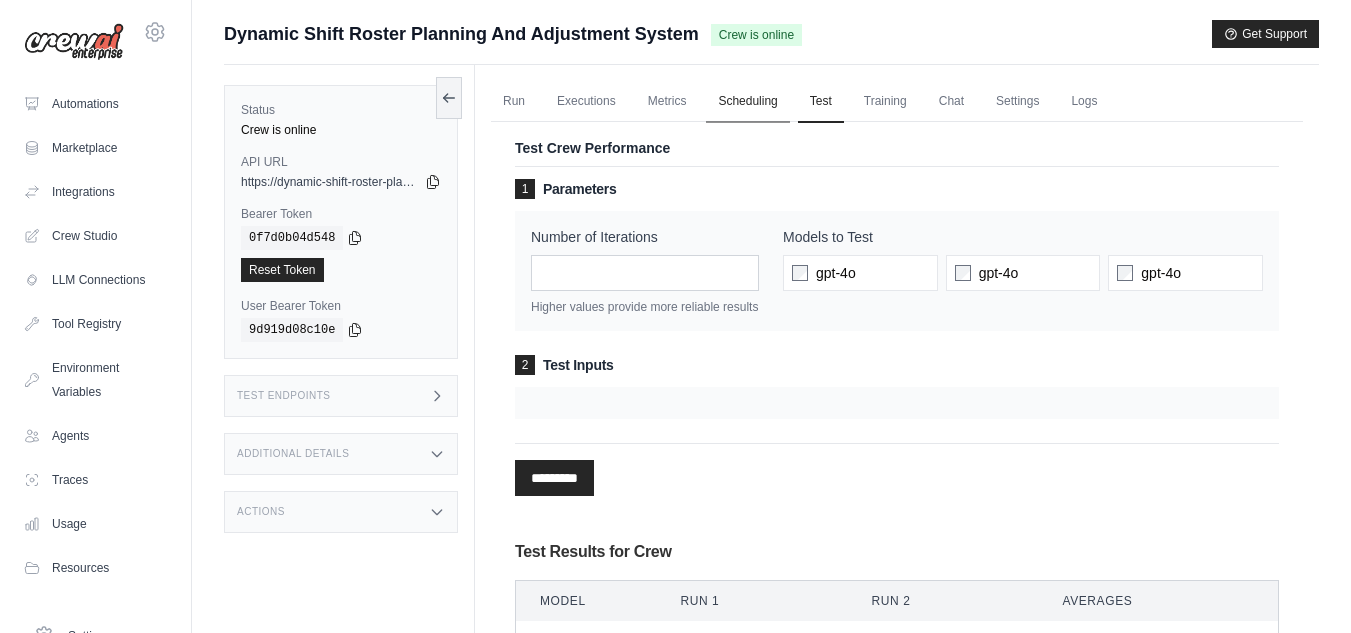 click on "Scheduling" at bounding box center [747, 102] 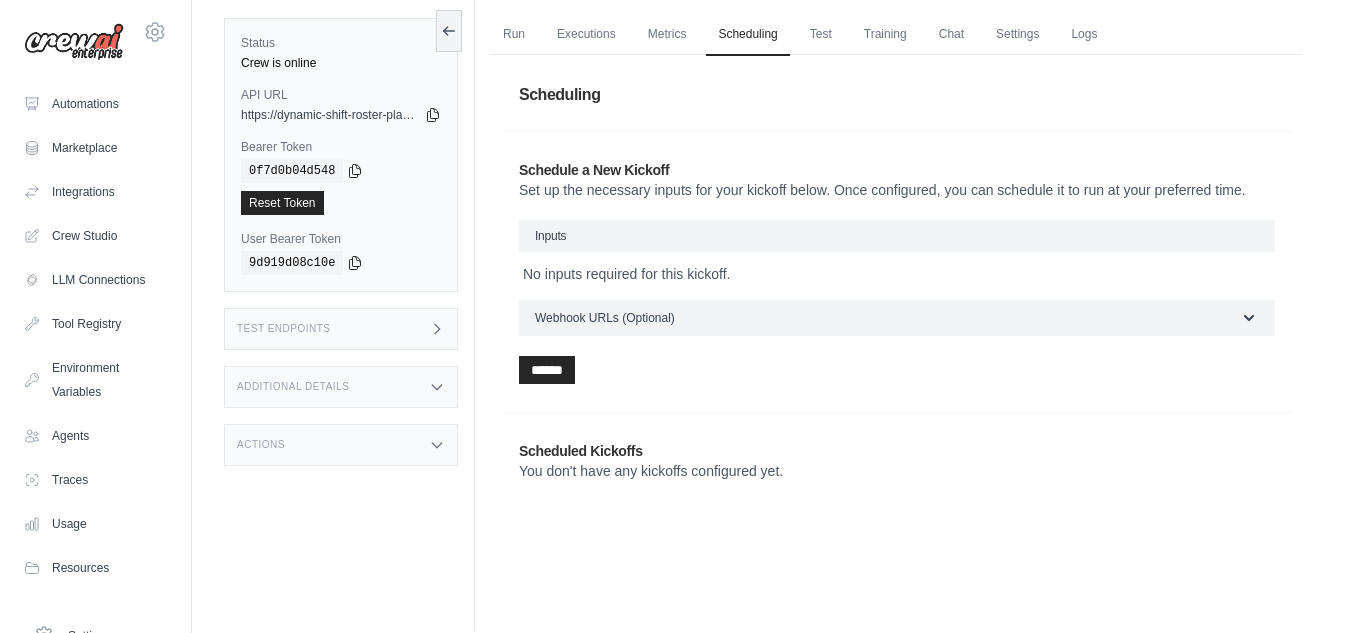 scroll, scrollTop: 68, scrollLeft: 0, axis: vertical 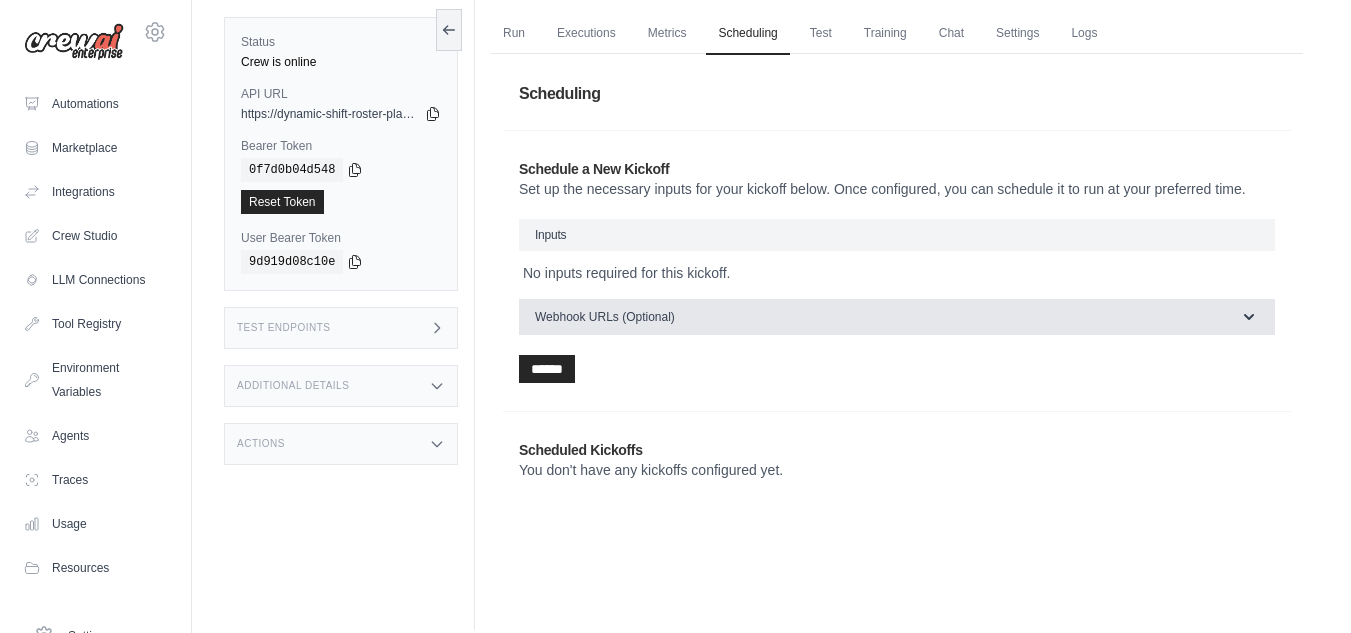 click 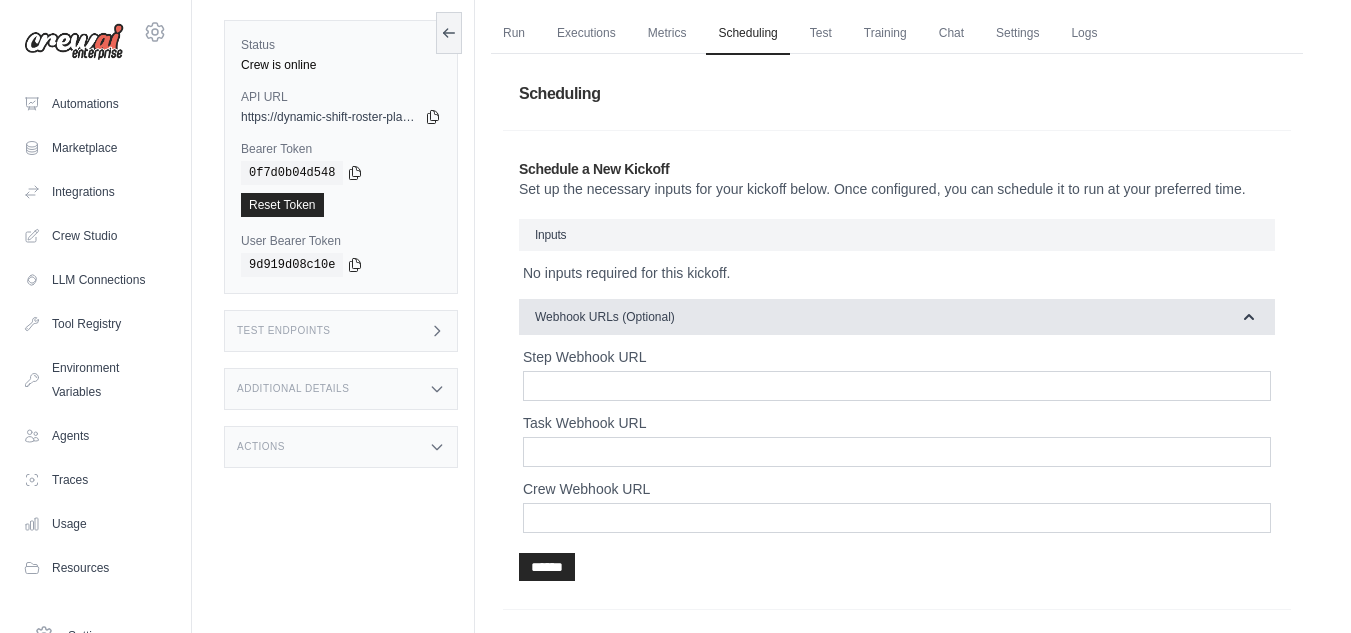 click 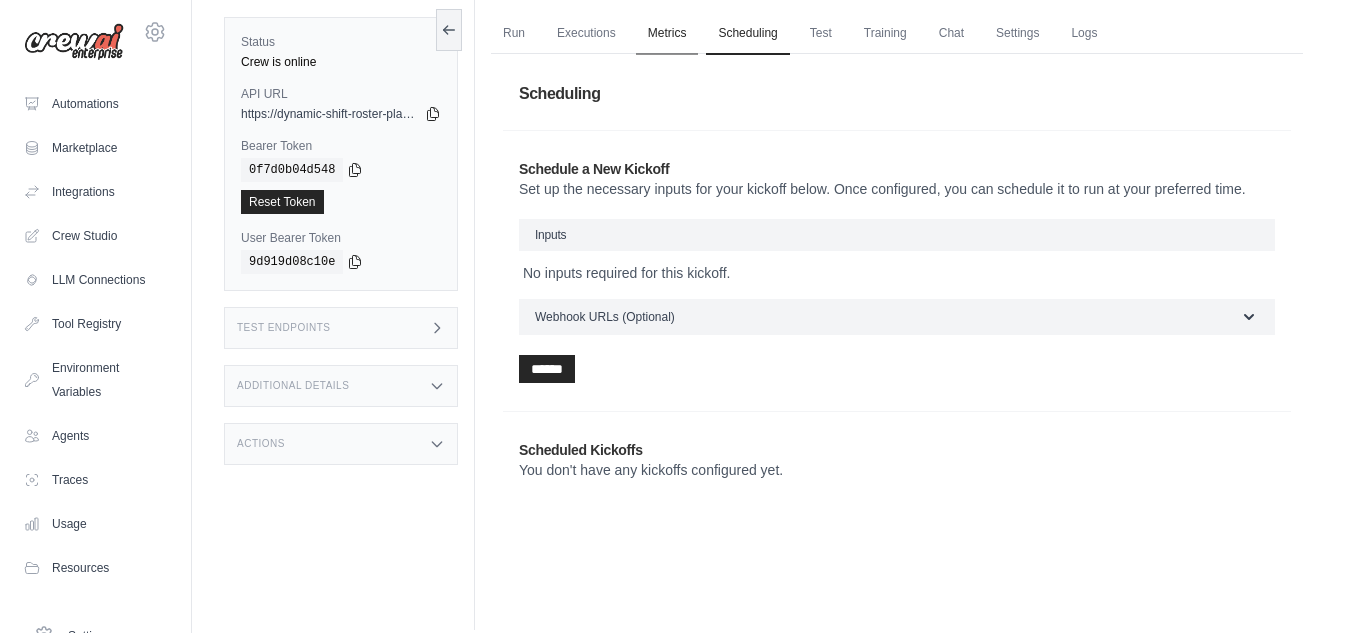 click on "Metrics" at bounding box center (667, 34) 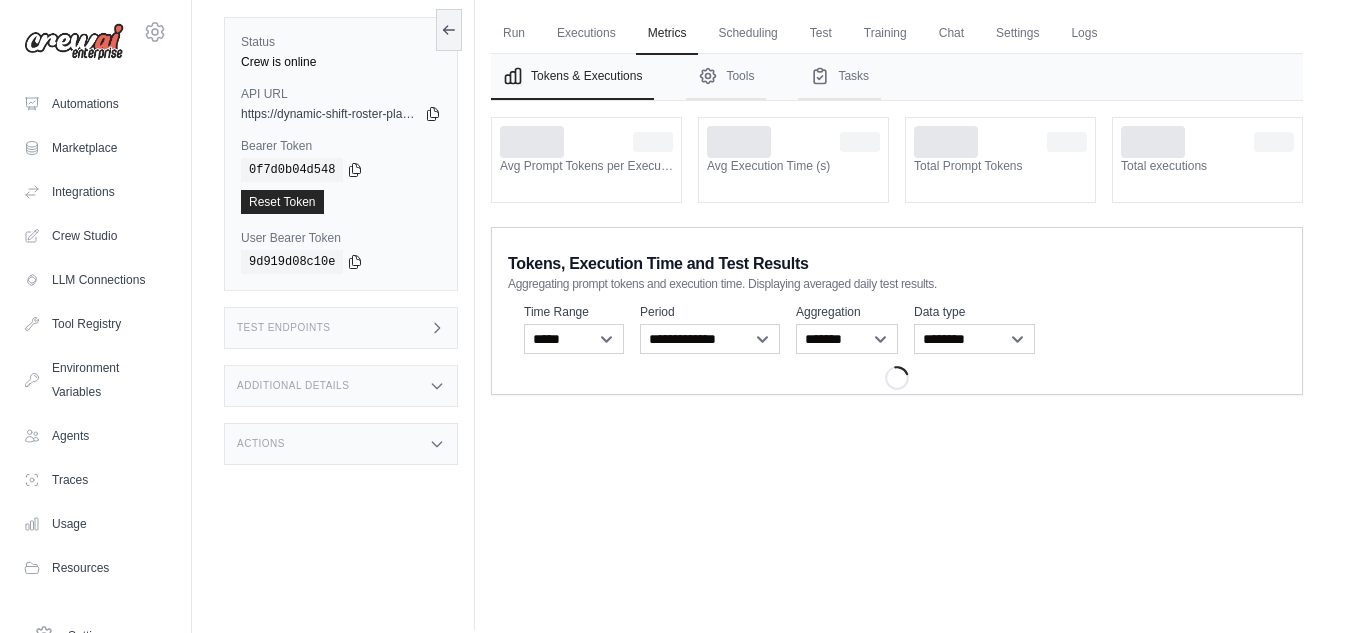 scroll, scrollTop: 0, scrollLeft: 0, axis: both 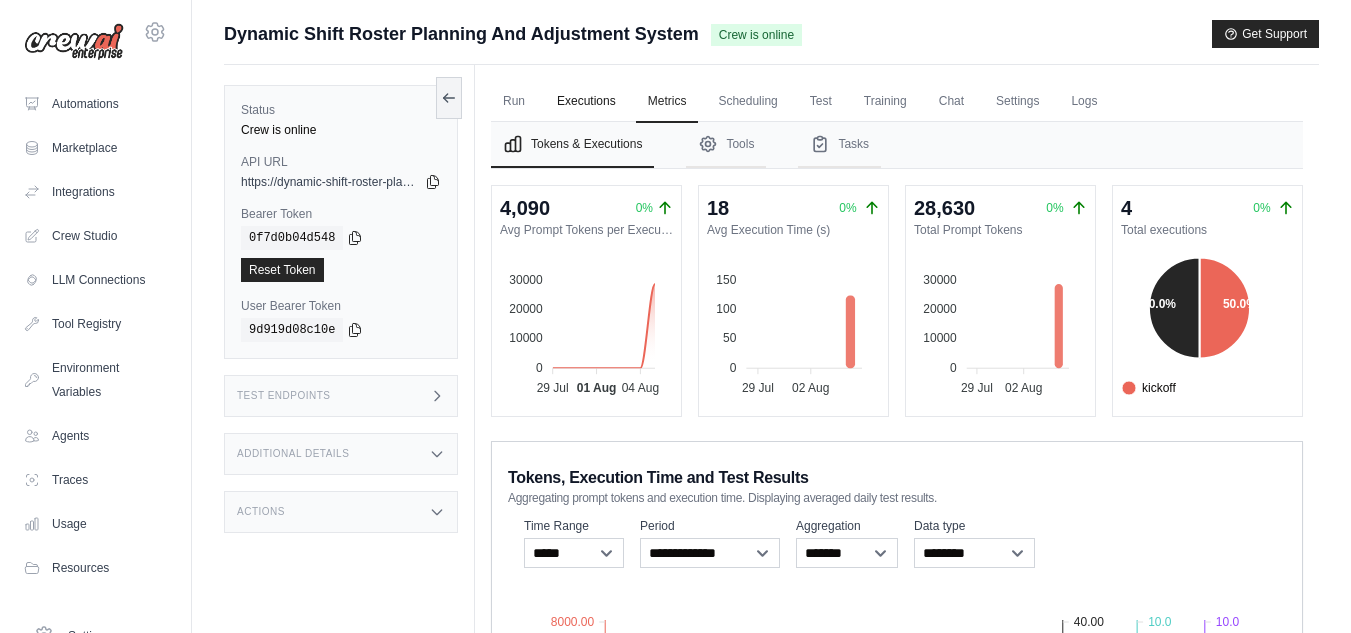 click on "Executions" at bounding box center (586, 102) 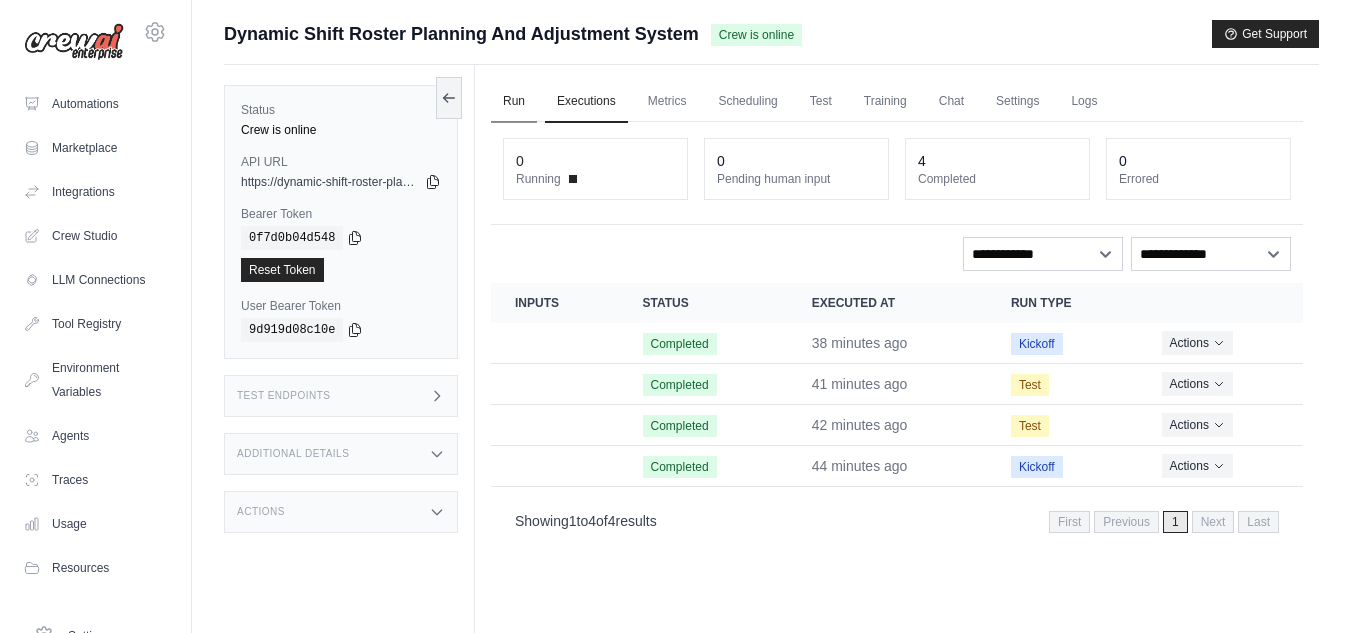 click on "Run" at bounding box center (514, 102) 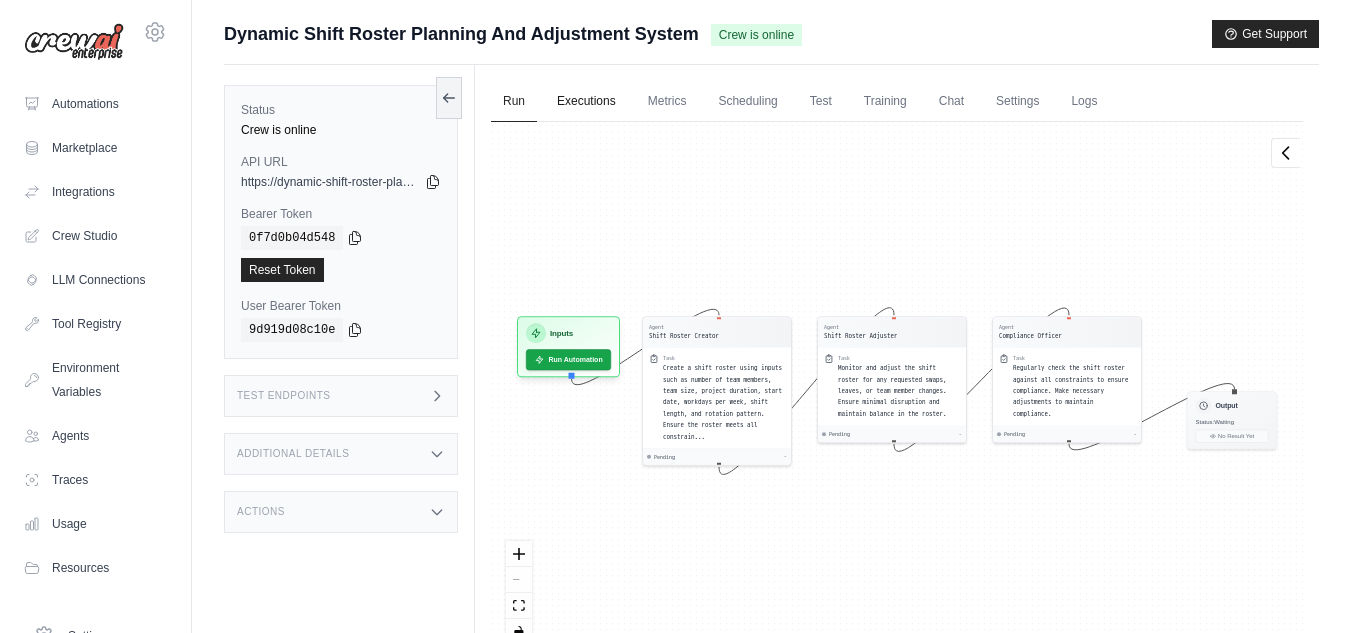click on "Executions" at bounding box center [586, 102] 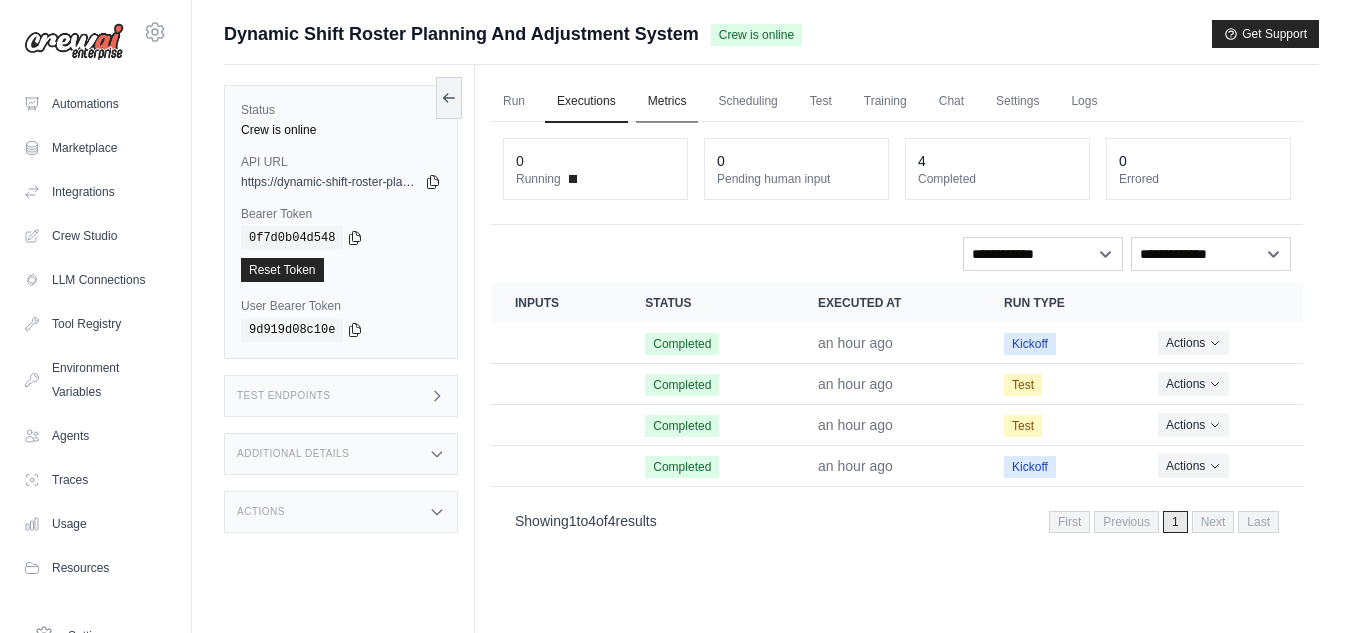 click on "Metrics" at bounding box center [667, 102] 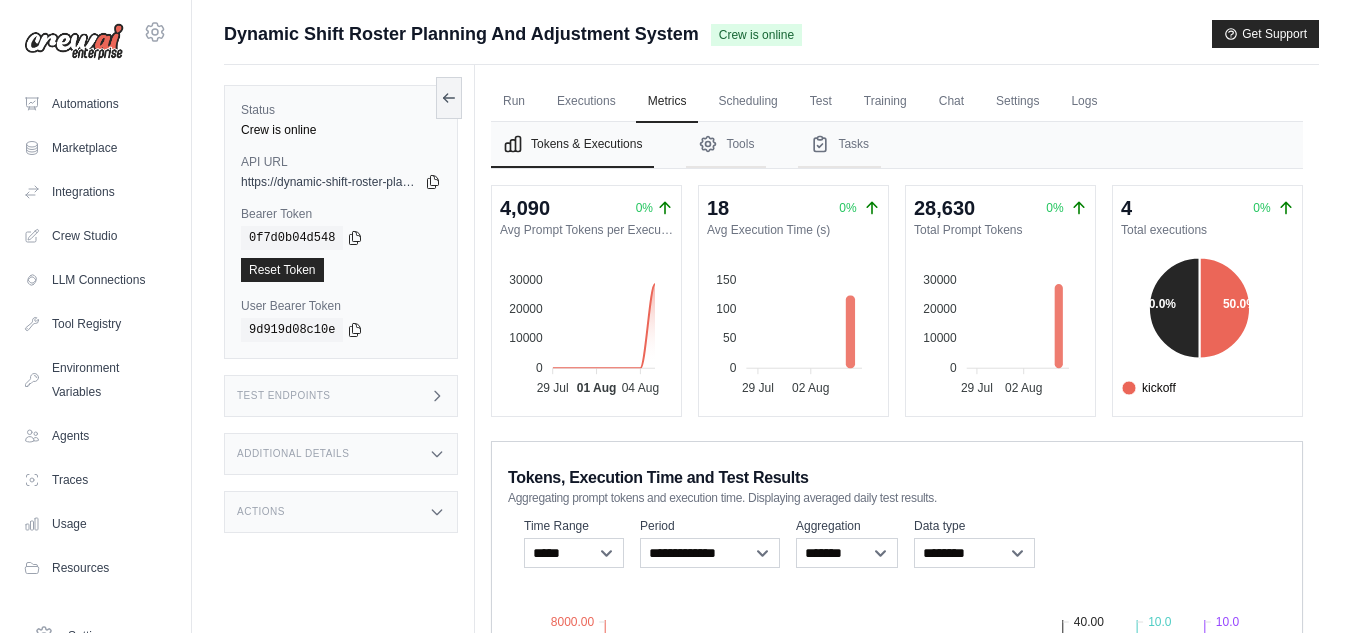 scroll, scrollTop: 2, scrollLeft: 0, axis: vertical 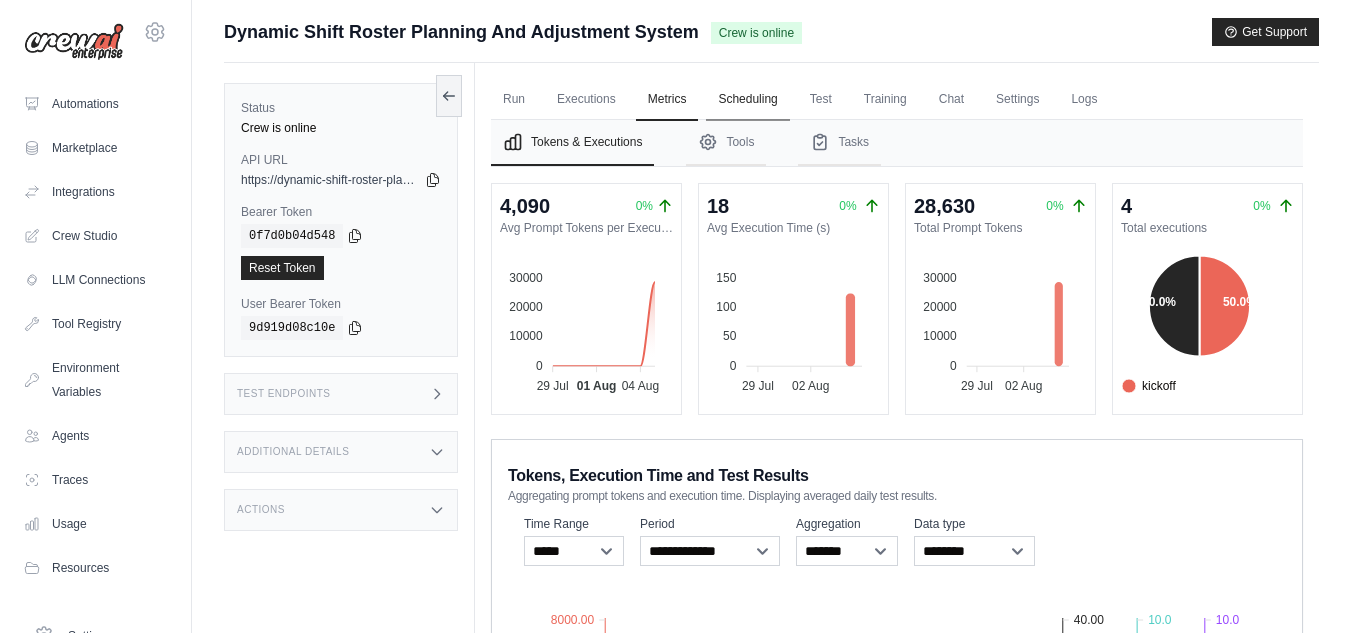 click on "Scheduling" at bounding box center [747, 100] 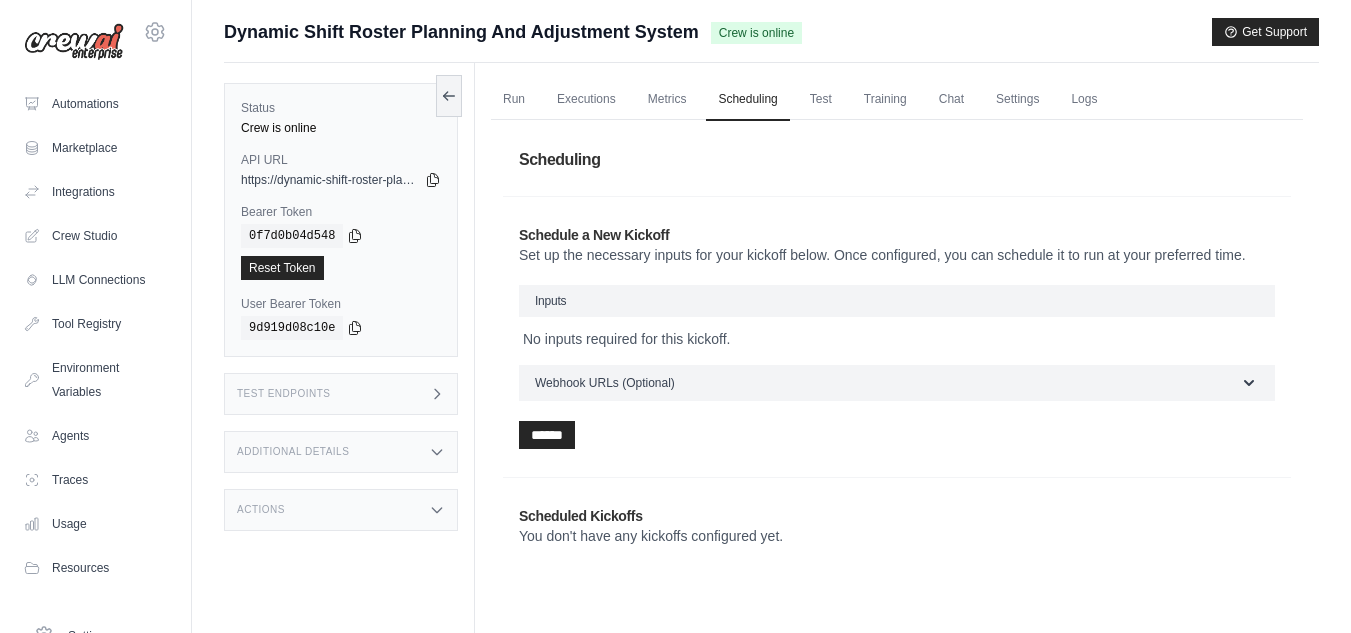 click on "Run
Executions
Metrics
Scheduling
Test
Training
Chat
Settings
Logs" at bounding box center (897, 99) 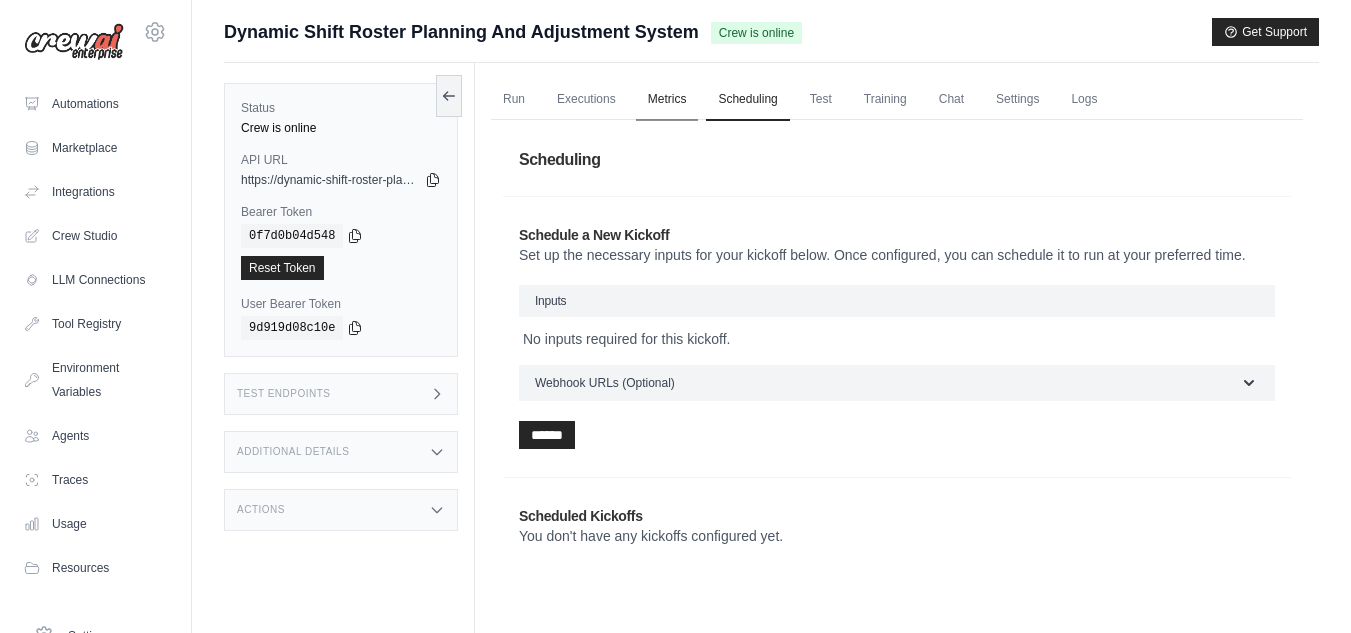 click on "Metrics" at bounding box center [667, 100] 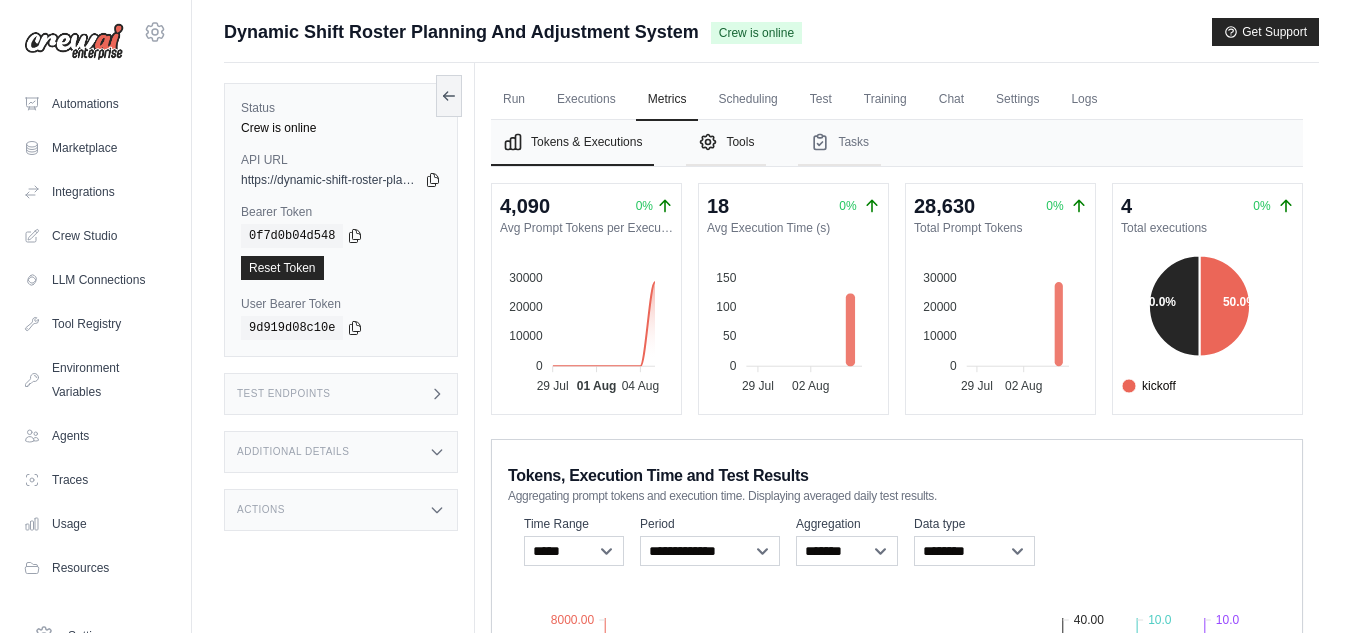 click on "Tools" at bounding box center [726, 143] 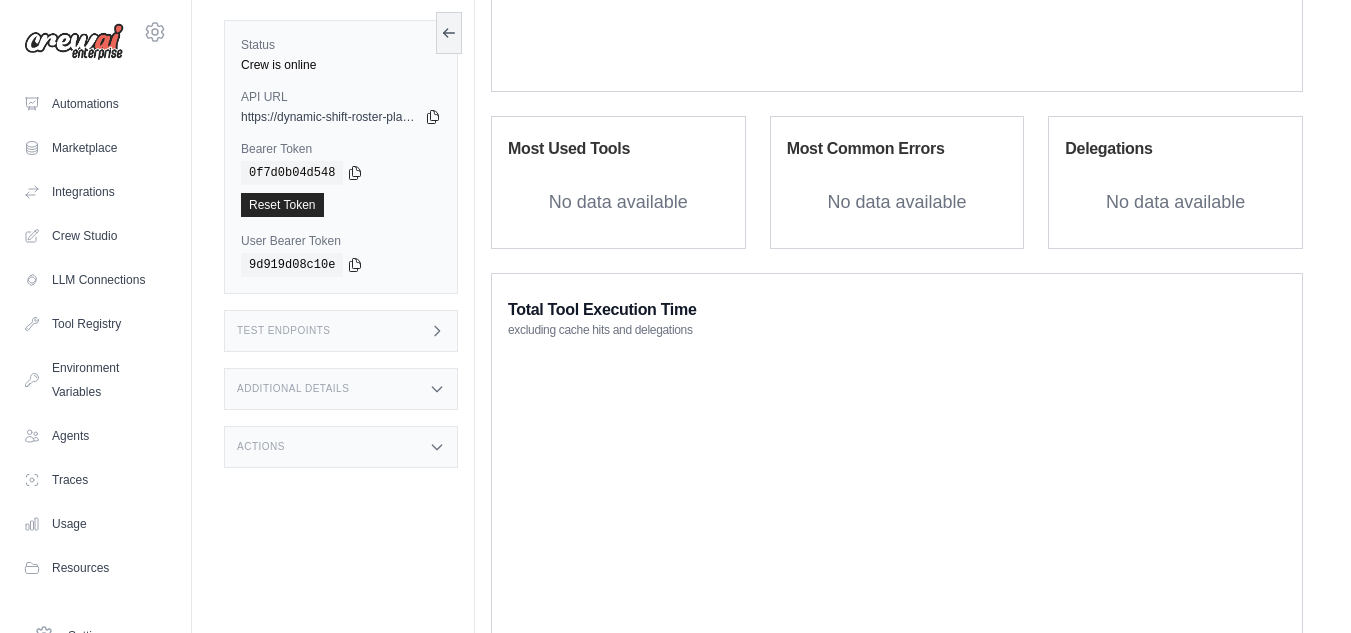 scroll, scrollTop: 0, scrollLeft: 0, axis: both 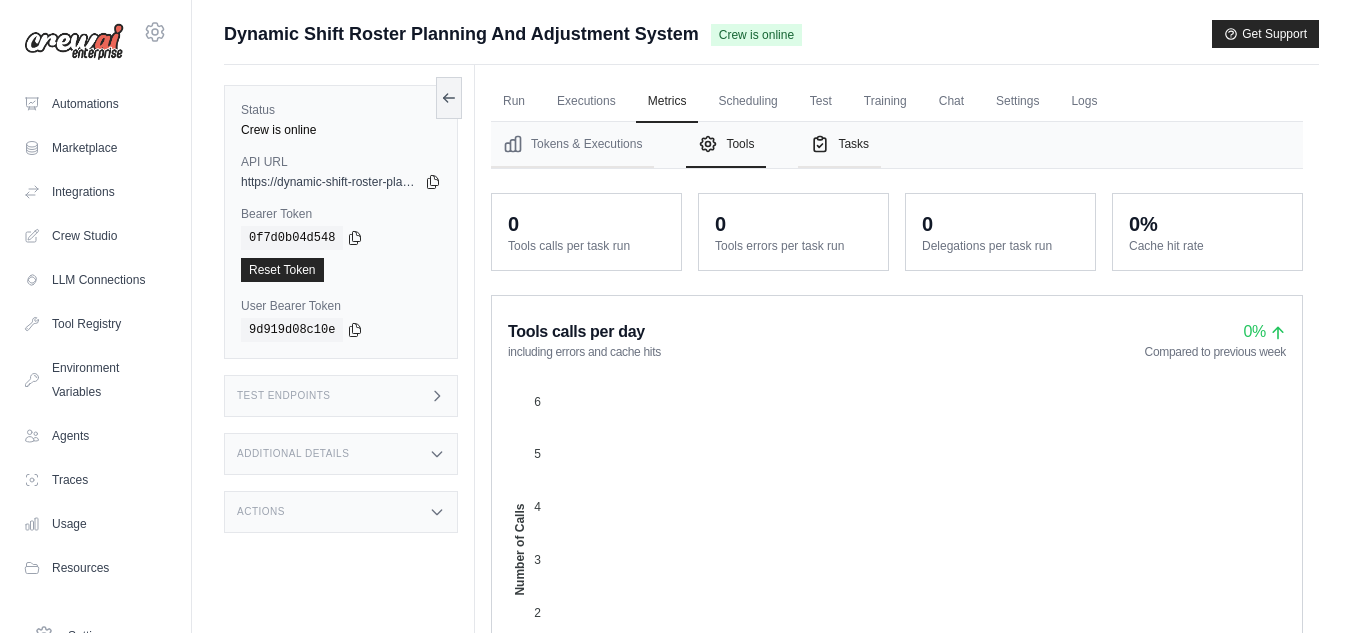 click on "Tasks" at bounding box center (839, 145) 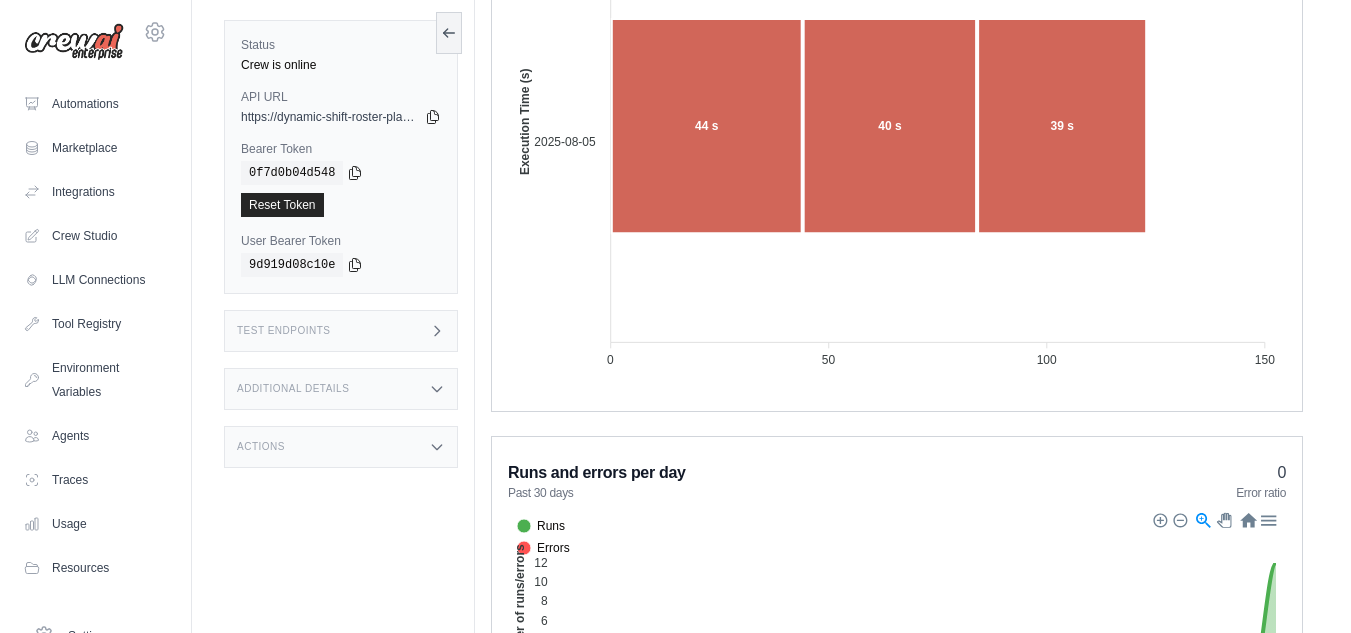 scroll, scrollTop: 0, scrollLeft: 0, axis: both 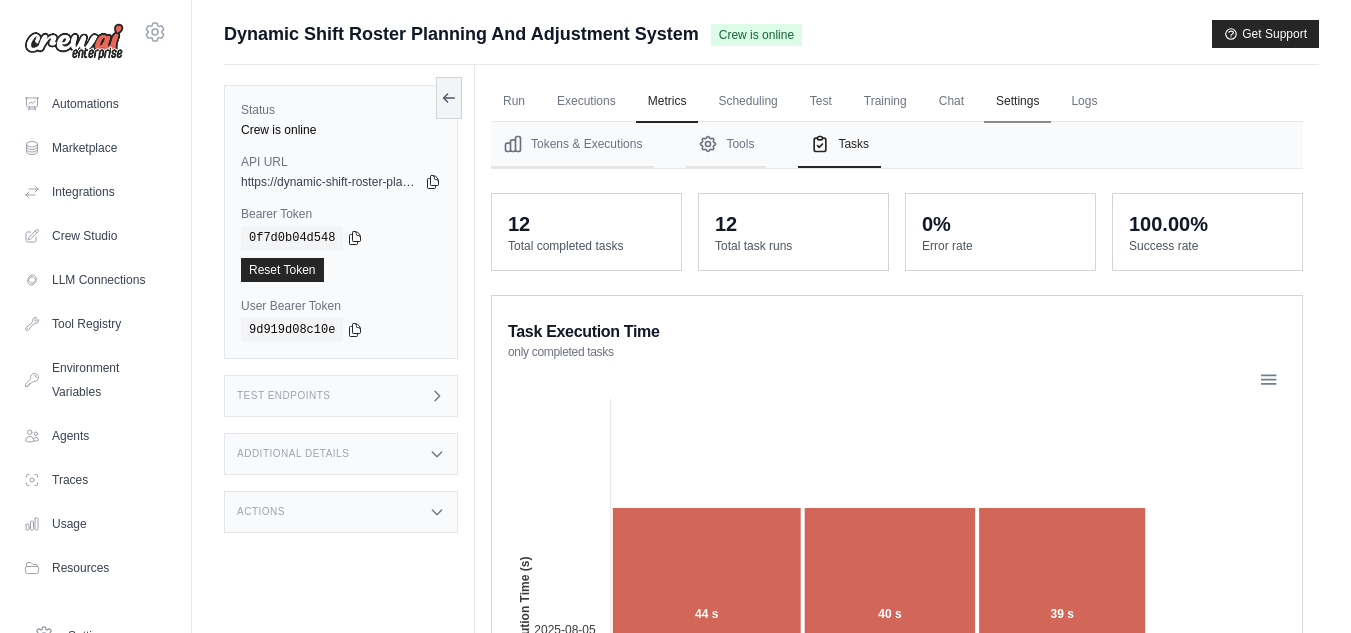 click on "Settings" at bounding box center (1017, 102) 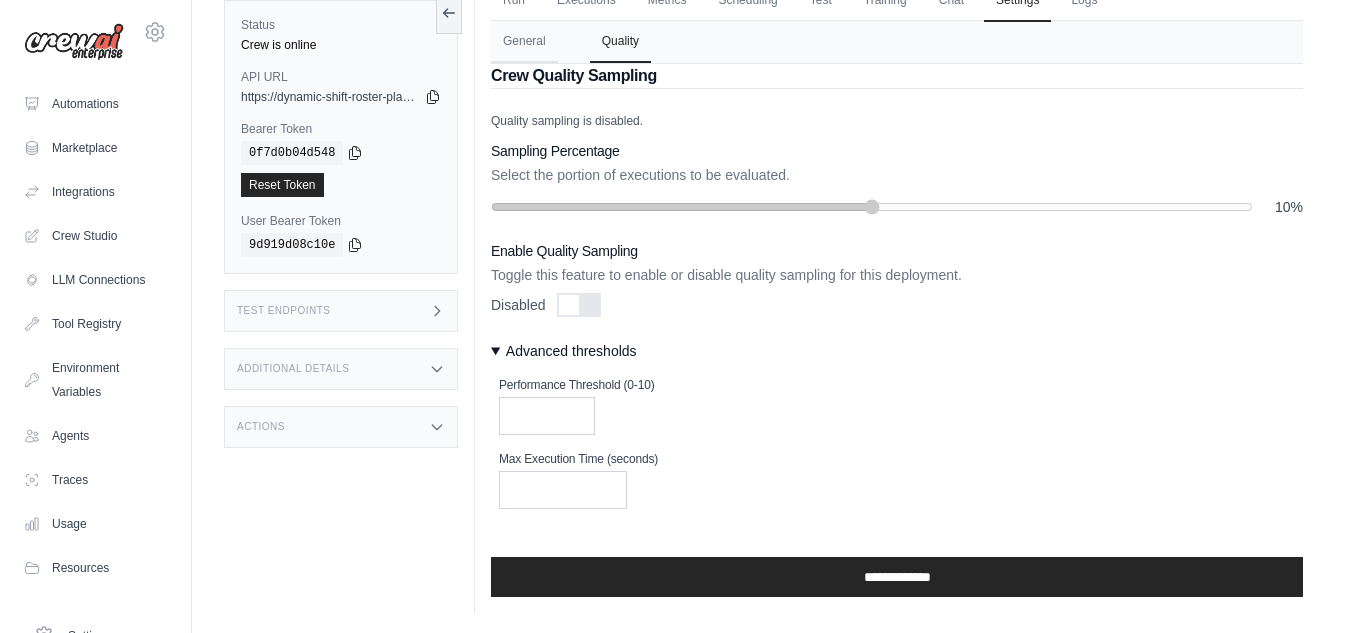 scroll, scrollTop: 0, scrollLeft: 0, axis: both 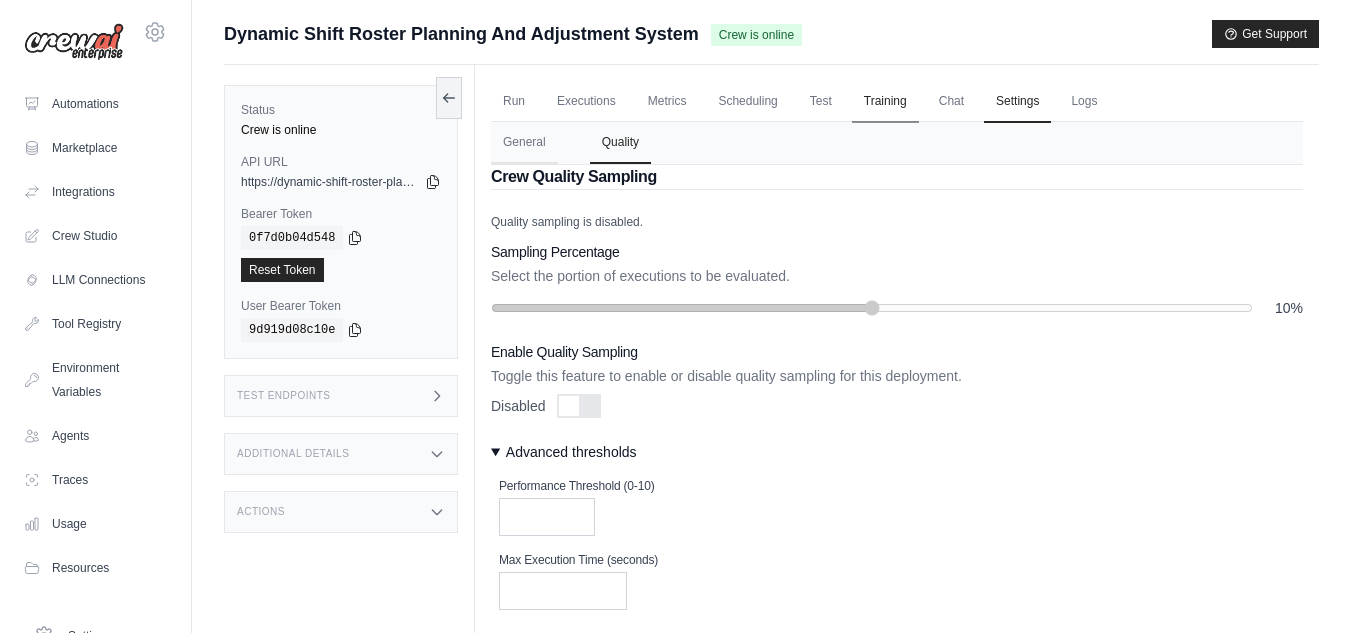 click on "Training" at bounding box center [885, 102] 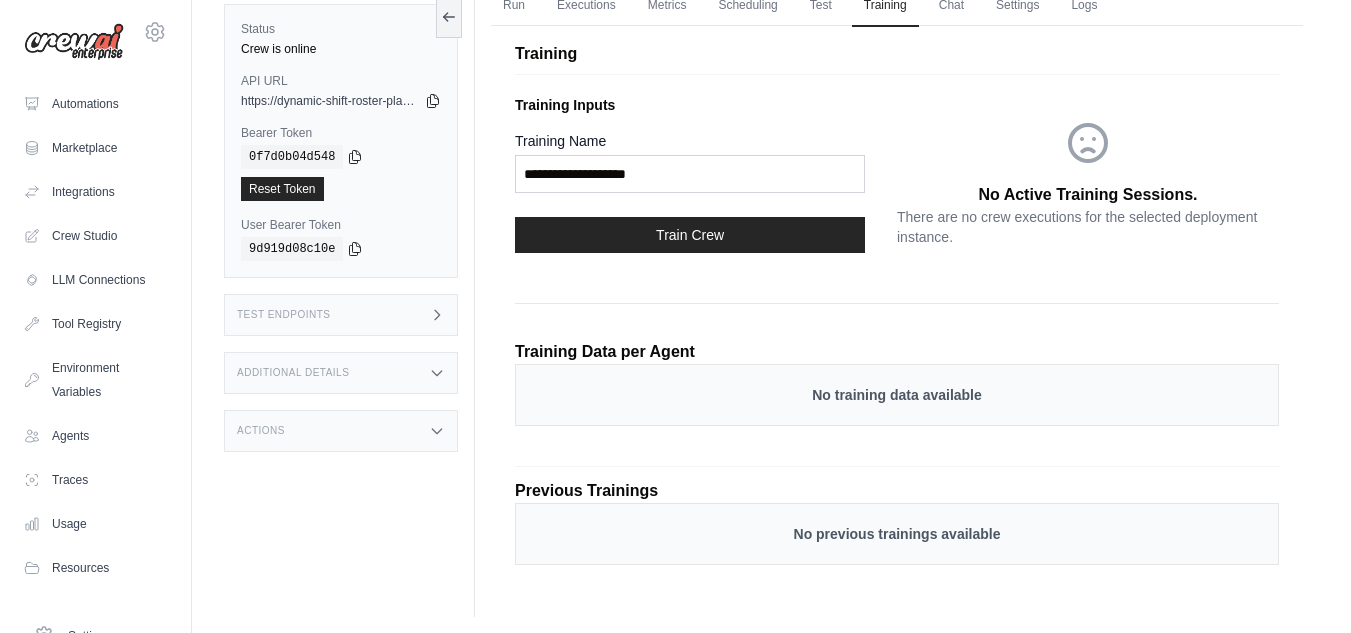 scroll, scrollTop: 0, scrollLeft: 0, axis: both 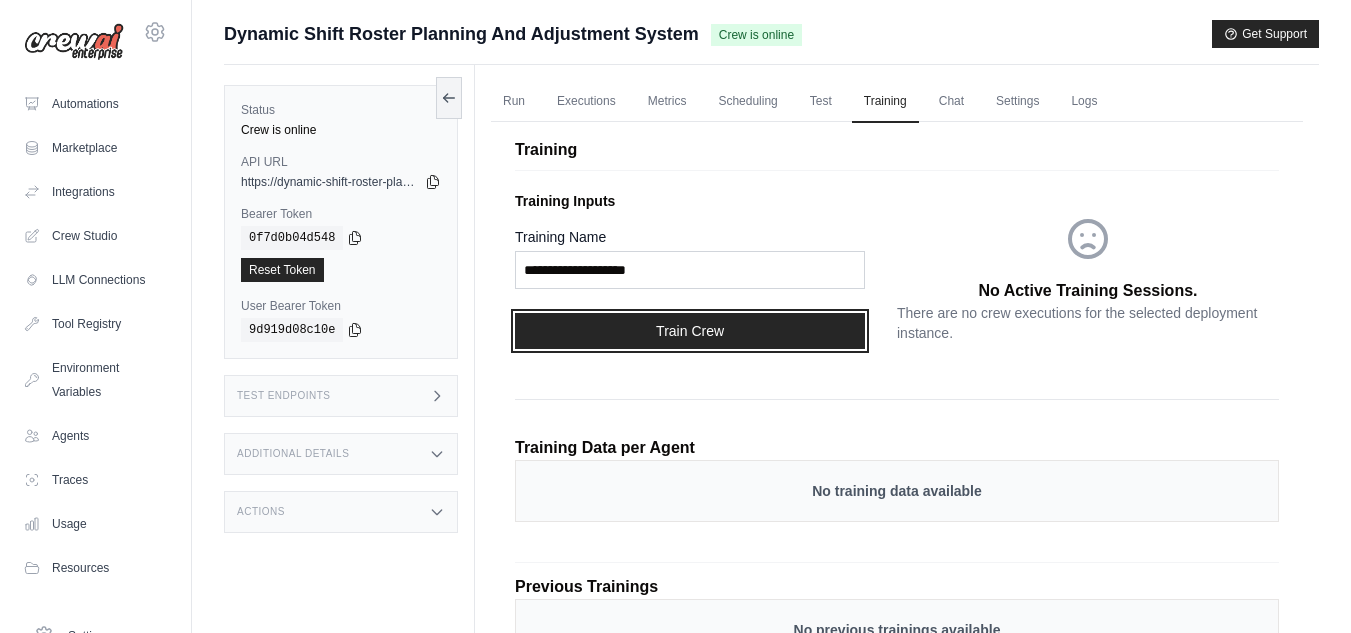 click on "Train Crew" at bounding box center [690, 331] 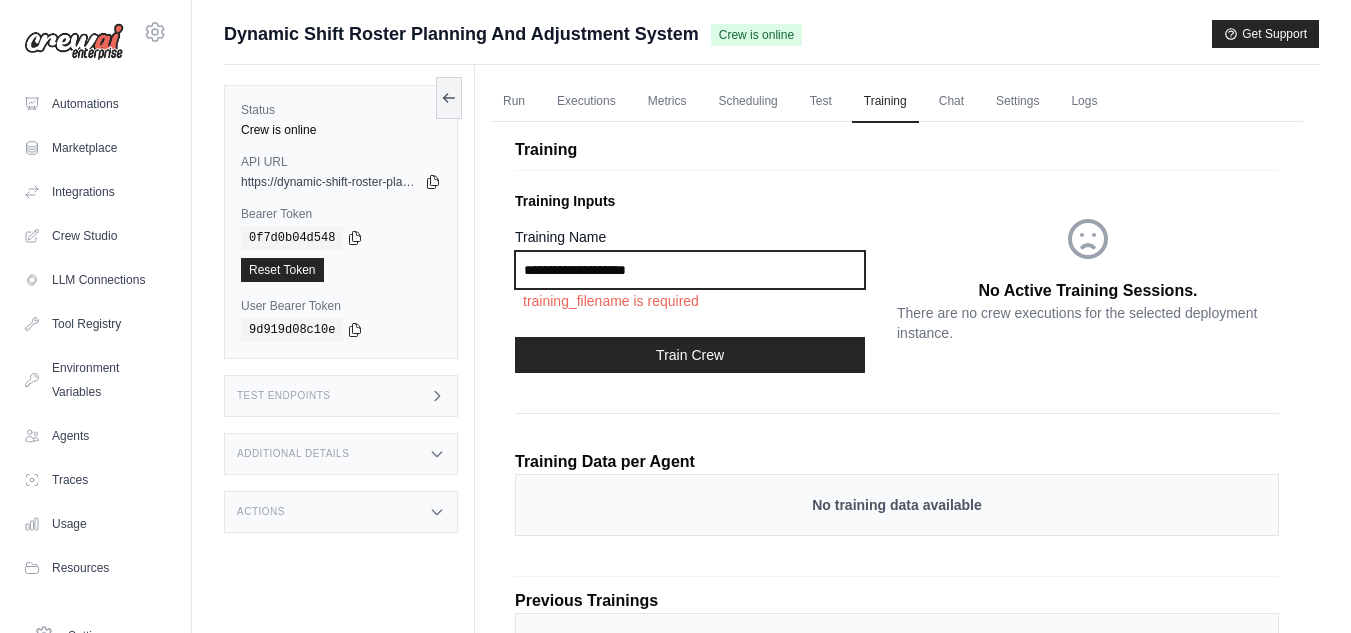 click on "Training Name" at bounding box center [690, 270] 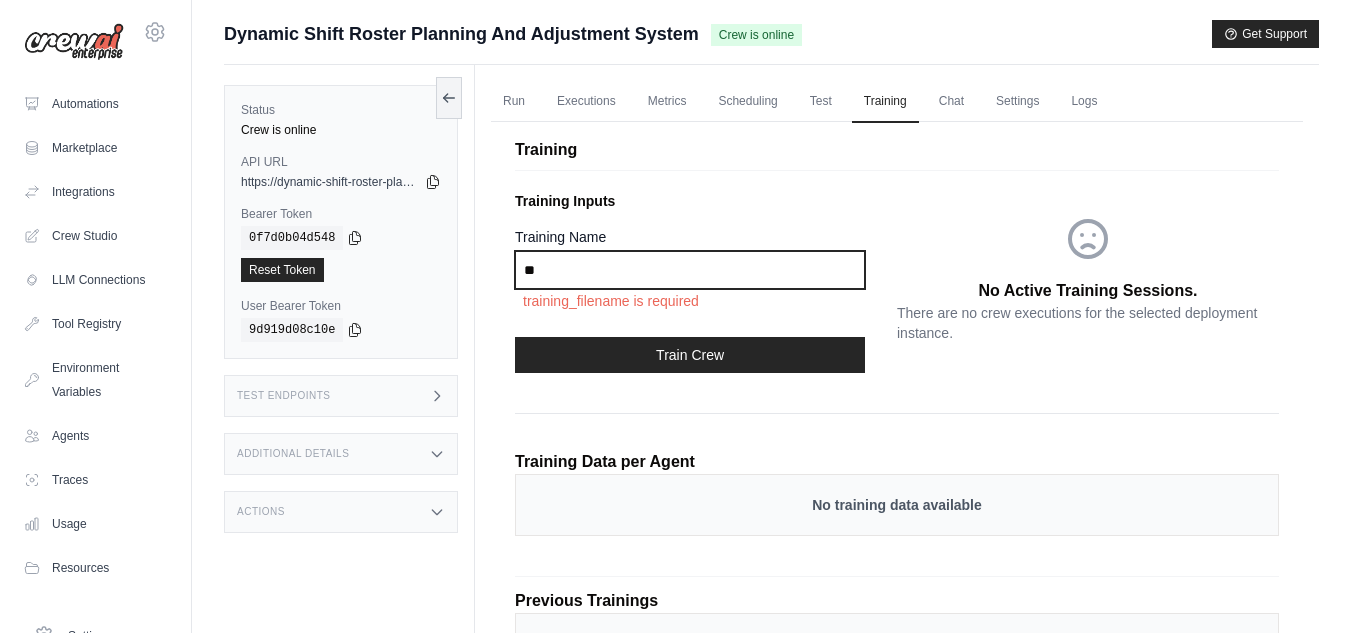 type on "*" 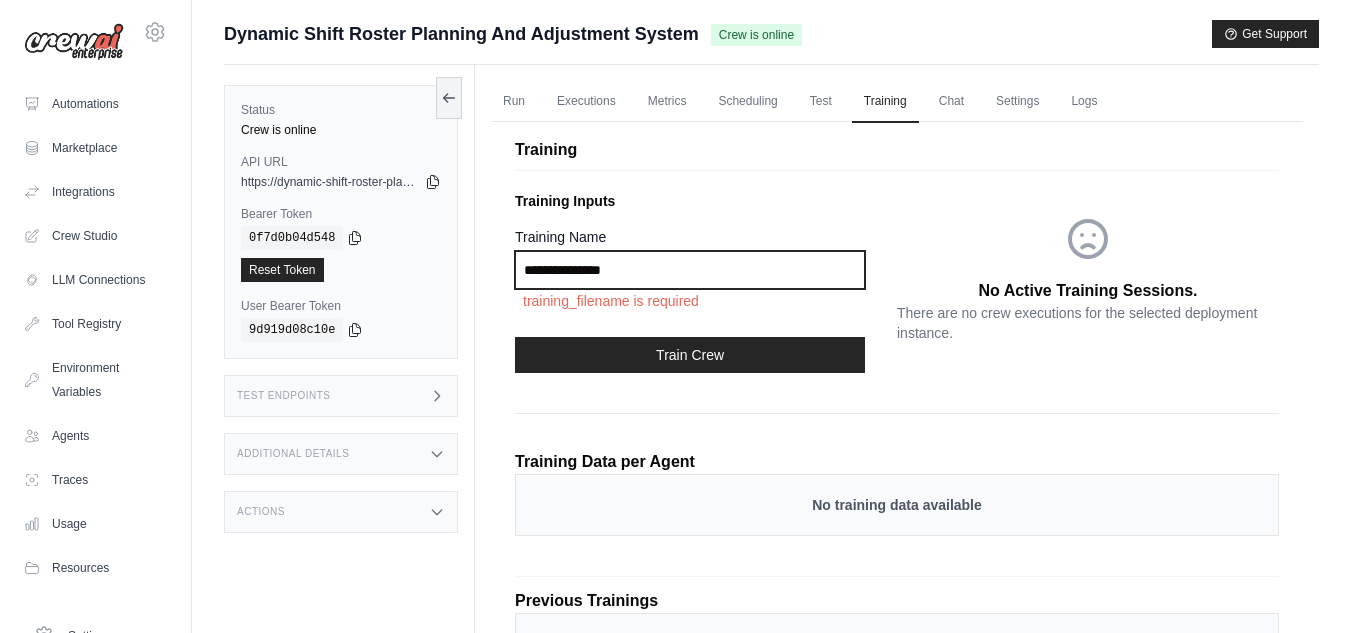 type on "**********" 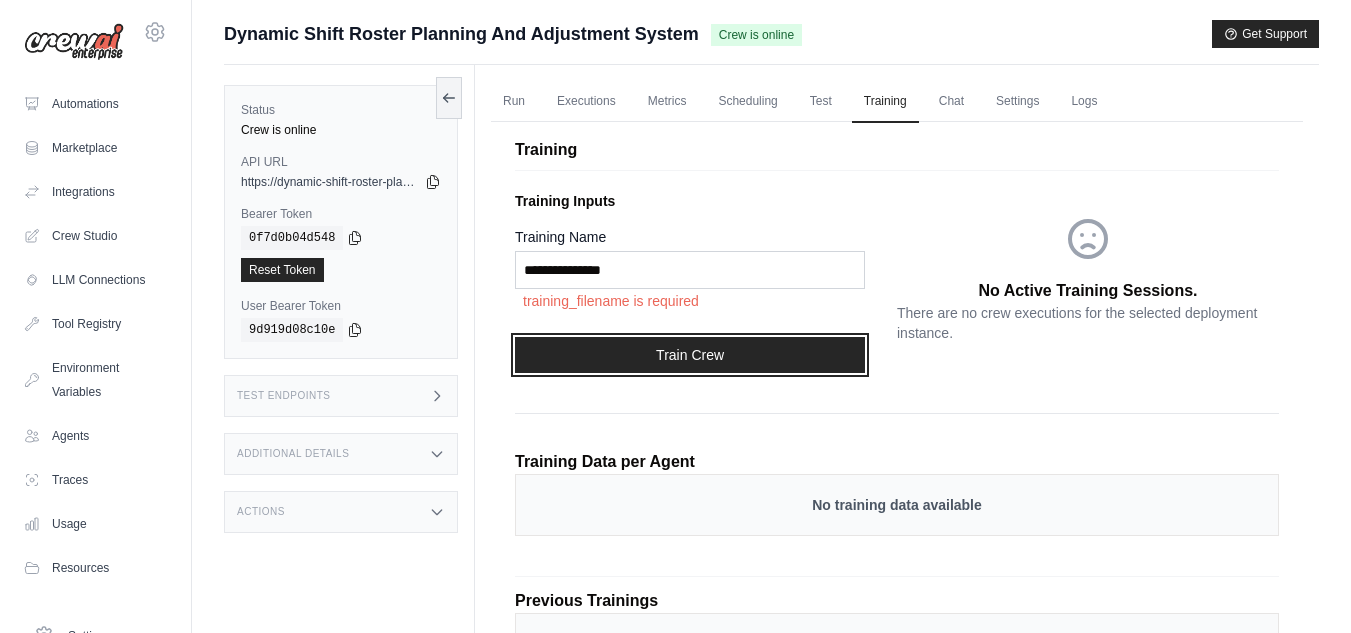 click on "Train Crew" at bounding box center [690, 355] 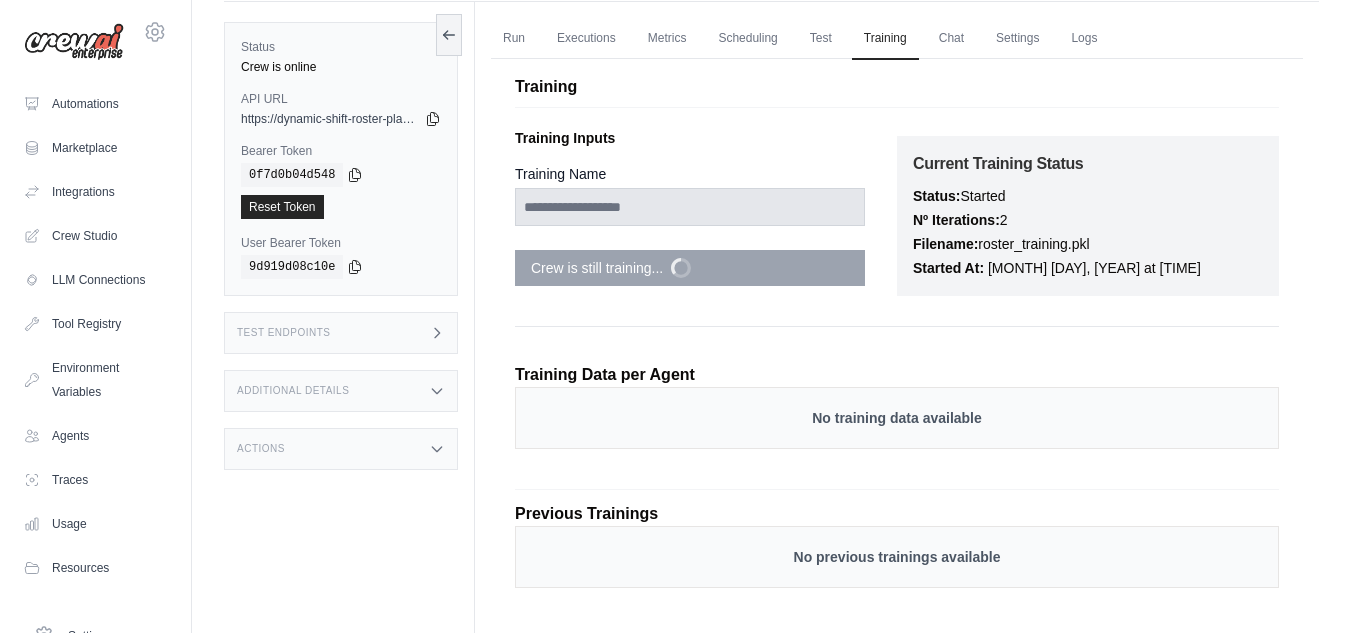 scroll, scrollTop: 63, scrollLeft: 0, axis: vertical 